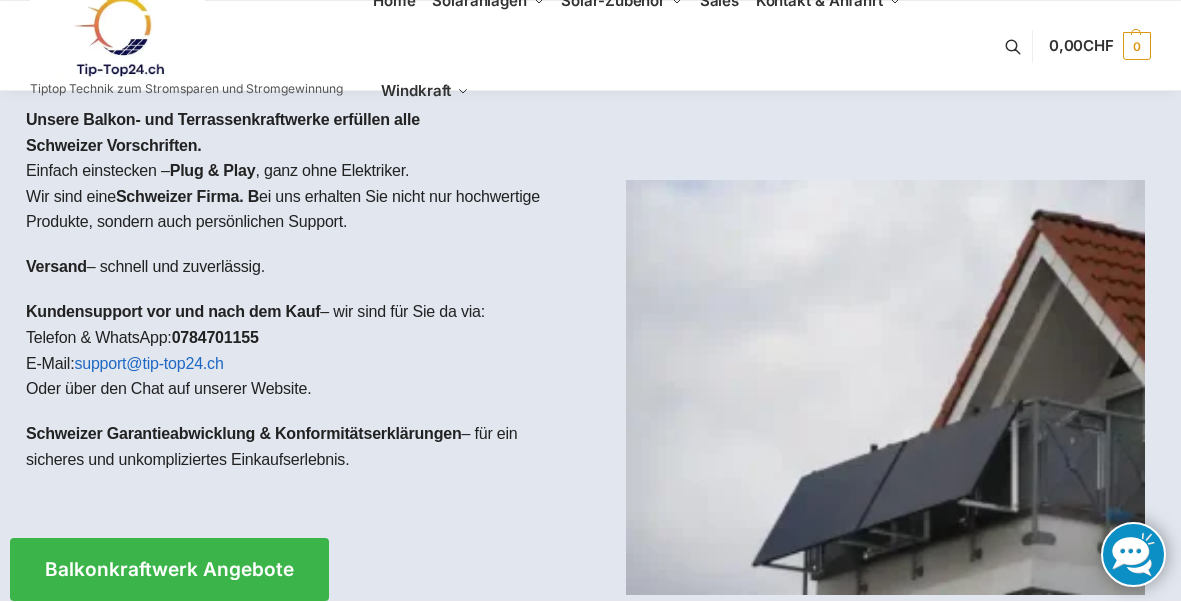 scroll, scrollTop: 0, scrollLeft: 0, axis: both 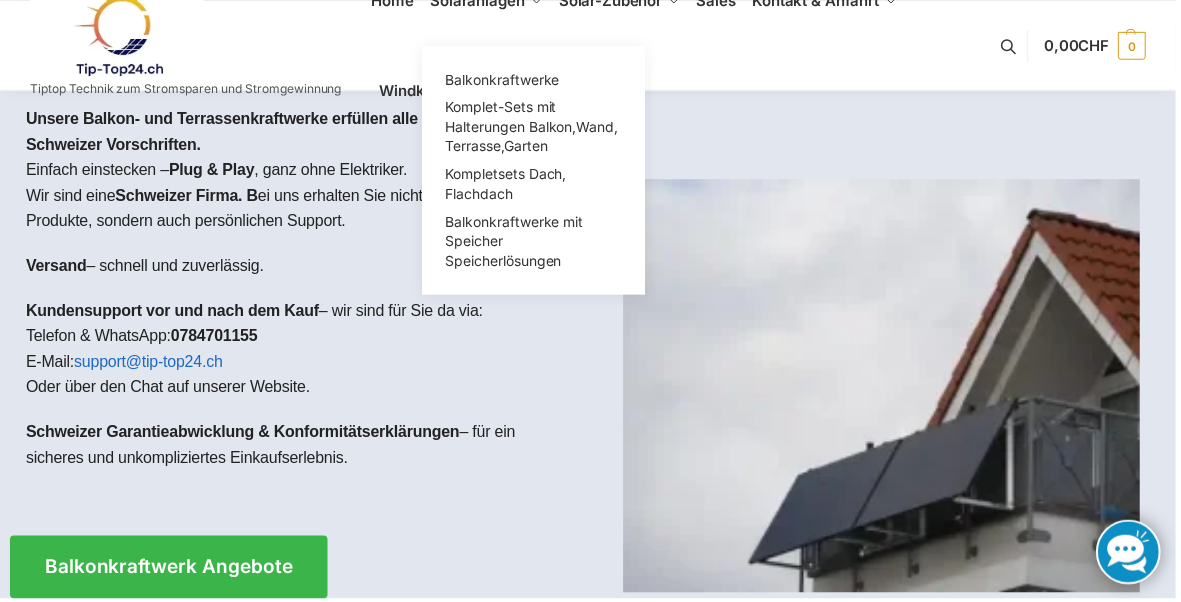 click on "Solaranlagen" at bounding box center (479, 0) 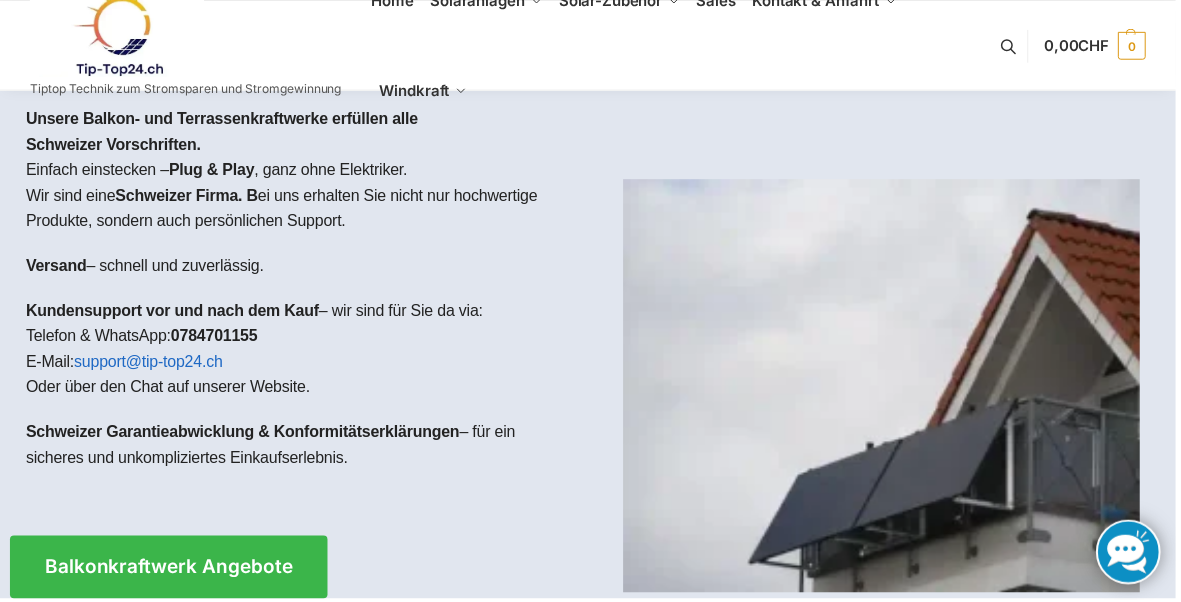 click on "Kompletsets Dach, Flachdach" at bounding box center [504, 156] 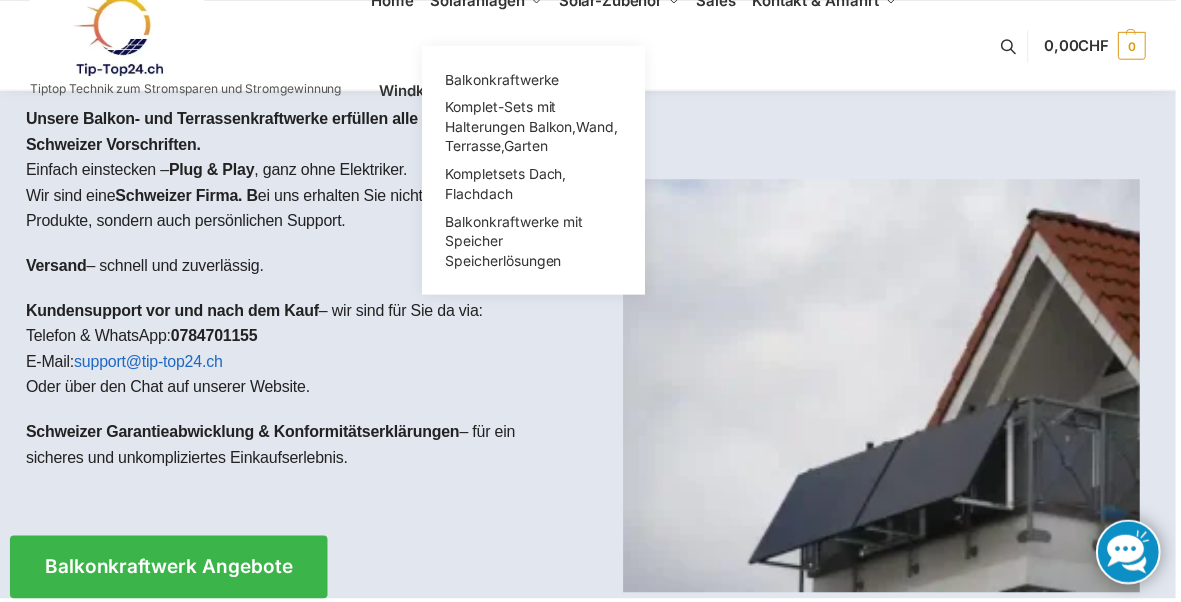 click on "Komplet-Sets mit Halterungen Balkon,Wand, Terrasse,Garten" at bounding box center [534, 127] 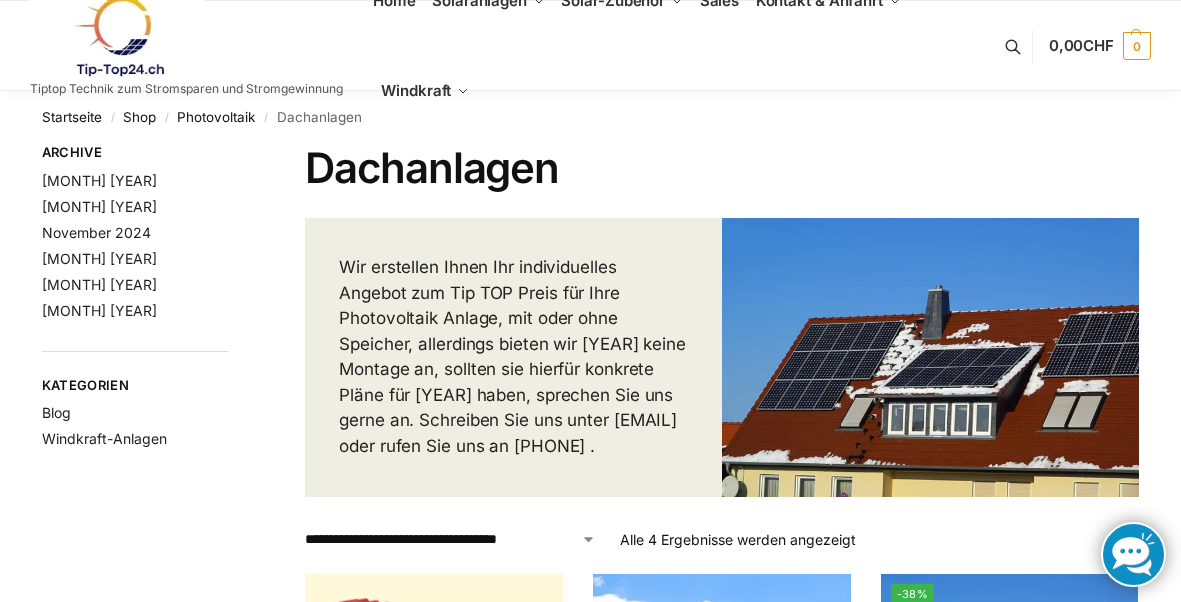 scroll, scrollTop: 0, scrollLeft: 0, axis: both 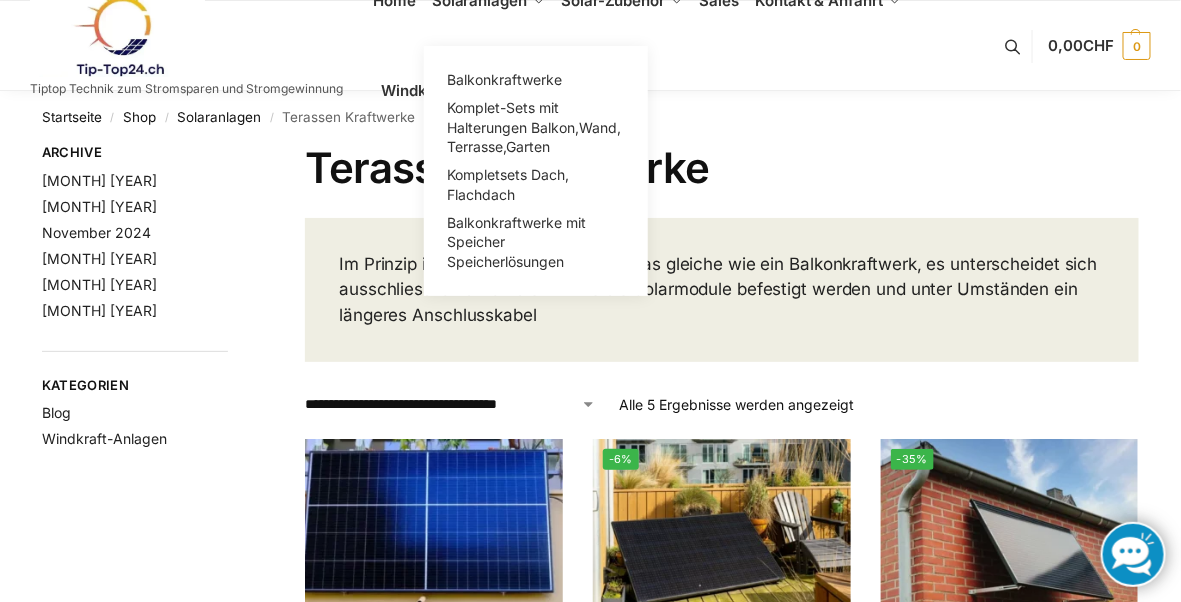 click on "Solaranlagen" at bounding box center (488, 1) 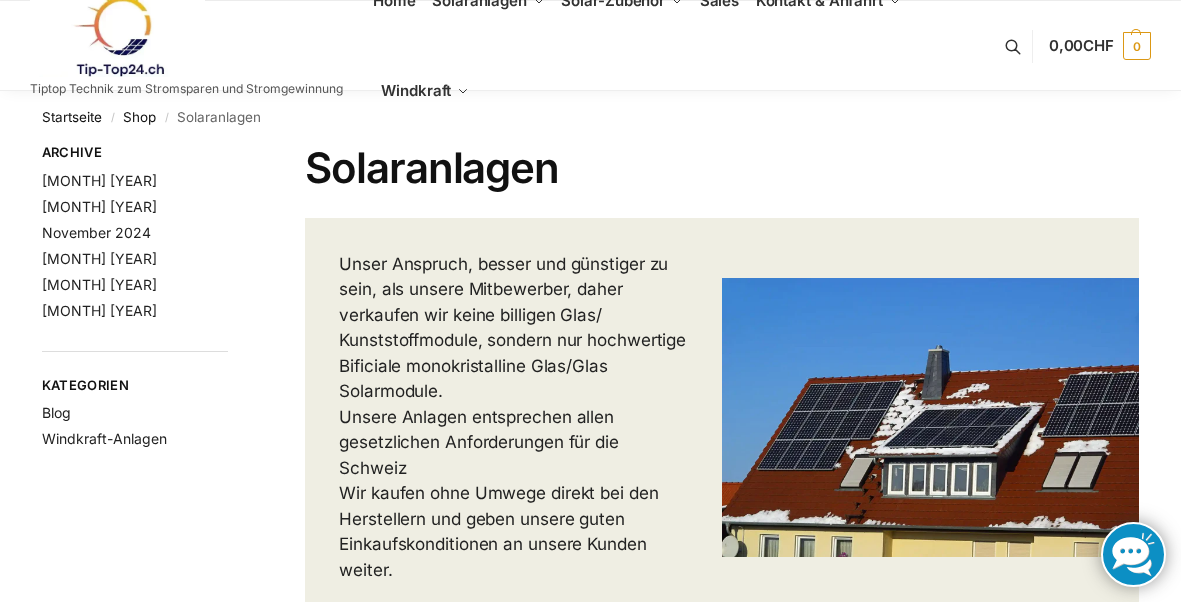 scroll, scrollTop: 0, scrollLeft: 0, axis: both 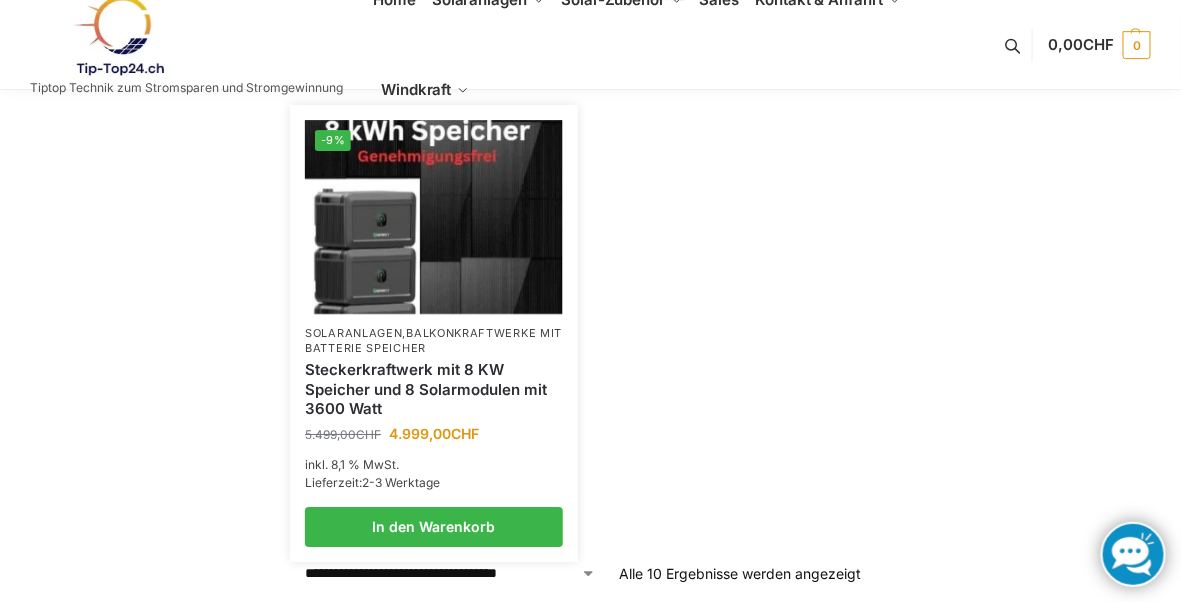 click at bounding box center [434, 216] 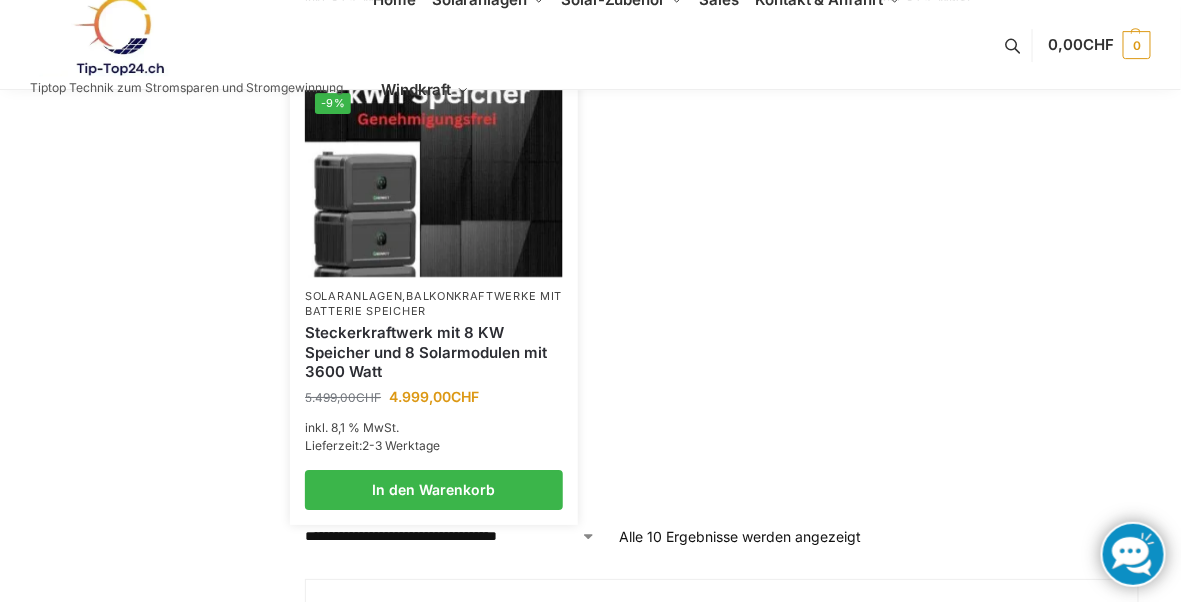 scroll, scrollTop: 1916, scrollLeft: 0, axis: vertical 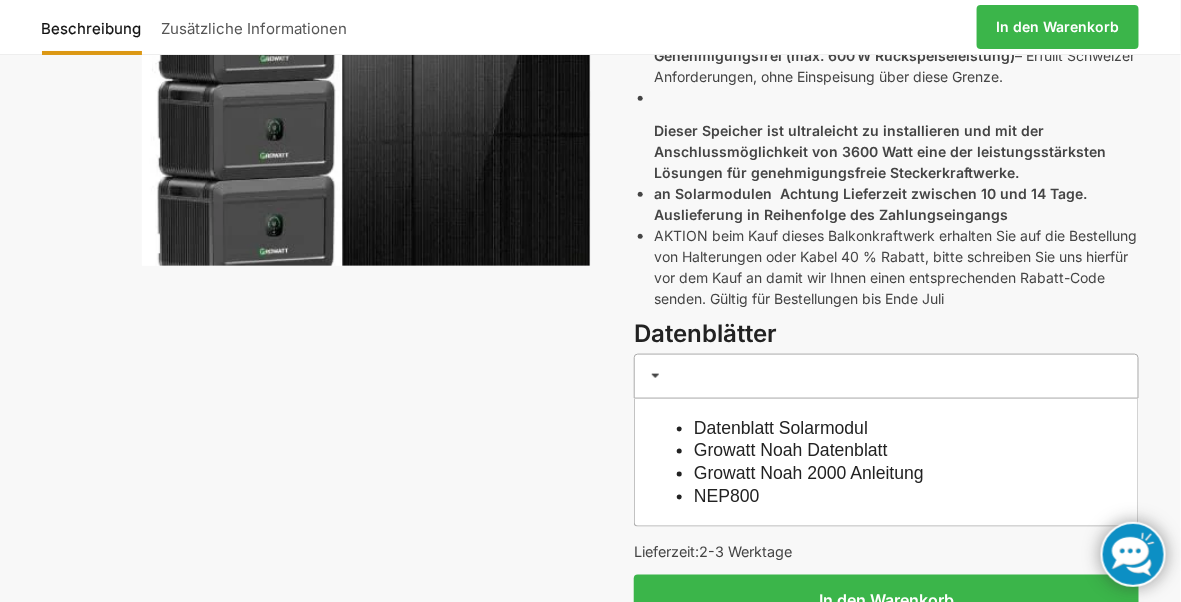 click on "Beschreibung
Zusätzliche Informationen
5.499,00  CHF   Ursprünglicher Preis war: 5.499,00 CHF 4.999,00  CHF Aktueller Preis ist: 4.999,00 CHF.
In den Warenkorb
Flexible Solarpanels (2×120 W) & SolarLaderegler
399,00  CHF   Ursprünglicher Preis war: 399,00 CHF 199,00  CHF Aktueller Preis ist: 199,00 CHF.
Angebot! Steckerkraftwerk mit 8 KW Speicher und 8 Solarmodulen mit 3600  Watt 5.499,00  CHF   Ursprünglicher Preis war: 5.499,00 CHF 4.999,00  CHF Aktueller Preis ist: 4.999,00 CHF.
-9%
inkl. 8,1 % MwSt. Kundensupport vor und nach dem Kauf:   Kontakt & Beratung:  Telefon & WhatsApp: +41 (0)784701155 oder hier im Online Chat unter  Kontakt  E-Mail:  support@tip-top24.ch Steckerkraftwerk „Plug & Play“ – 8 kWh Speicher, 3 600 W Solarmodule Genehmigungsfrei (max. 600 W Rückspeiseleistung)   Datenblätter Datenblatt Solarmodul NEP800" at bounding box center (590, 167) 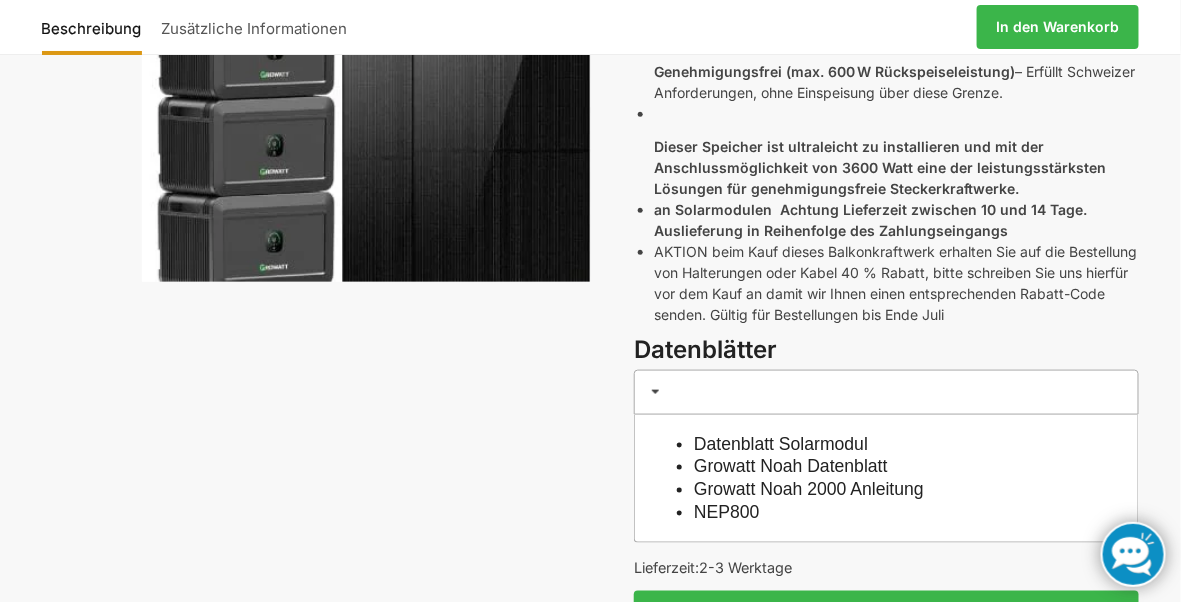 scroll, scrollTop: 576, scrollLeft: 0, axis: vertical 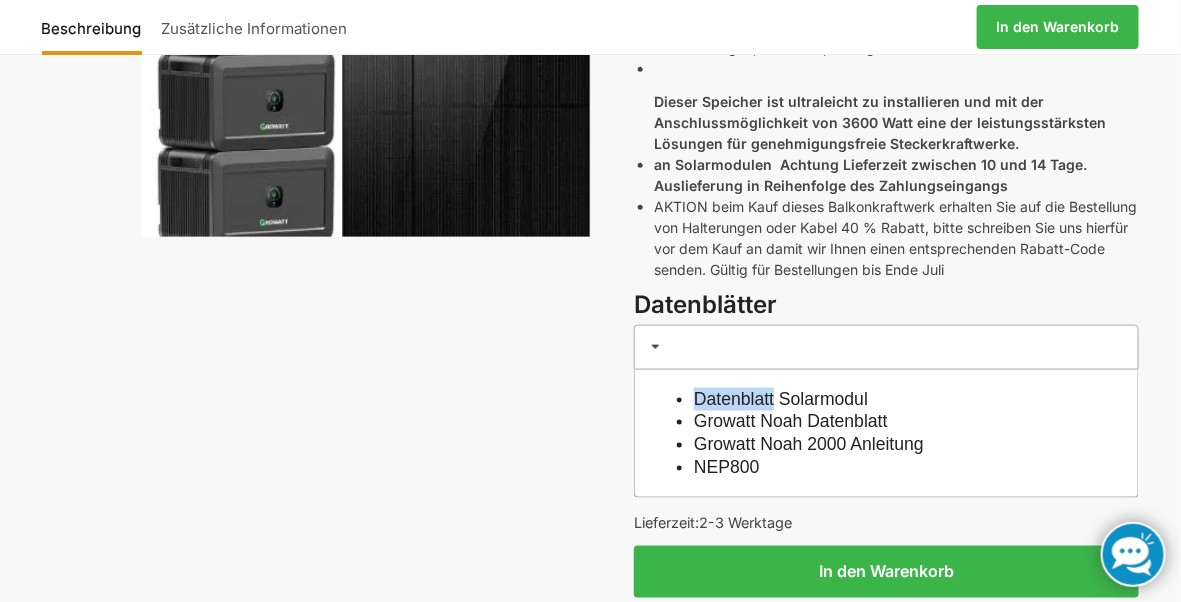 click on "Beschreibung
Zusätzliche Informationen
5.499,00  CHF   Ursprünglicher Preis war: 5.499,00 CHF 4.999,00  CHF Aktueller Preis ist: 4.999,00 CHF.
In den Warenkorb
Flexible Solarpanels (2×120 W) & SolarLaderegler
399,00  CHF   Ursprünglicher Preis war: 399,00 CHF 199,00  CHF Aktueller Preis ist: 199,00 CHF.
Angebot! Steckerkraftwerk mit 8 KW Speicher und 8 Solarmodulen mit 3600  Watt 5.499,00  CHF   Ursprünglicher Preis war: 5.499,00 CHF 4.999,00  CHF Aktueller Preis ist: 4.999,00 CHF.
-9%
inkl. 8,1 % MwSt. Kundensupport vor und nach dem Kauf:   Kontakt & Beratung:  Telefon & WhatsApp: +41 (0)784701155 oder hier im Online Chat unter  Kontakt  E-Mail:  support@tip-top24.ch Steckerkraftwerk „Plug & Play“ – 8 kWh Speicher, 3 600 W Solarmodule Genehmigungsfrei (max. 600 W Rückspeiseleistung)   Datenblätter Datenblatt Solarmodul NEP800" at bounding box center [590, 138] 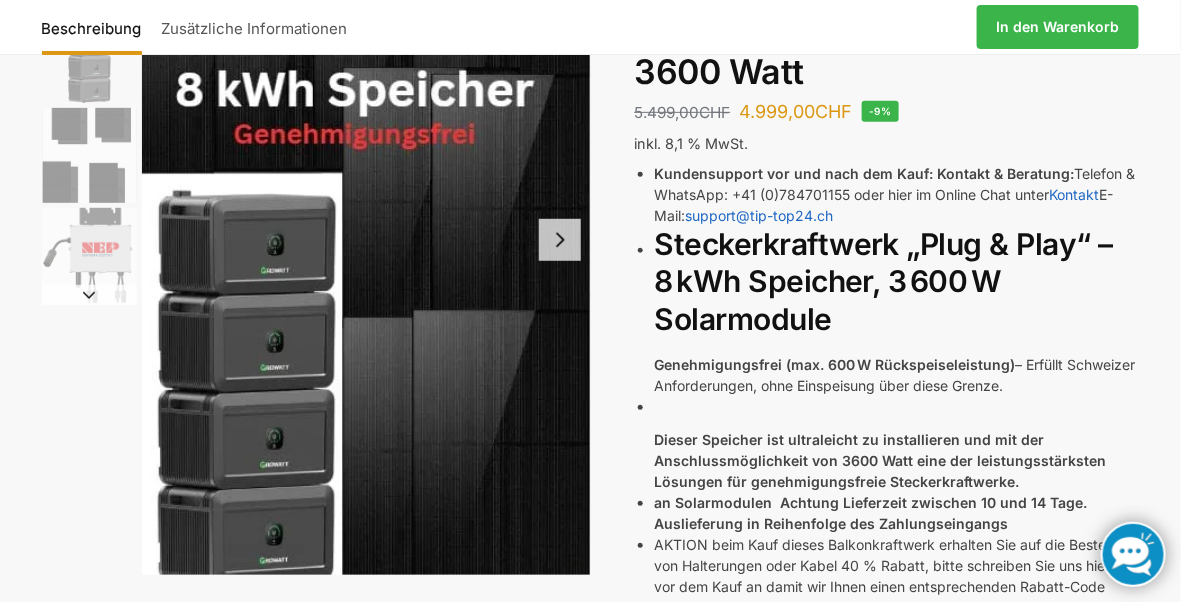 scroll, scrollTop: 235, scrollLeft: 0, axis: vertical 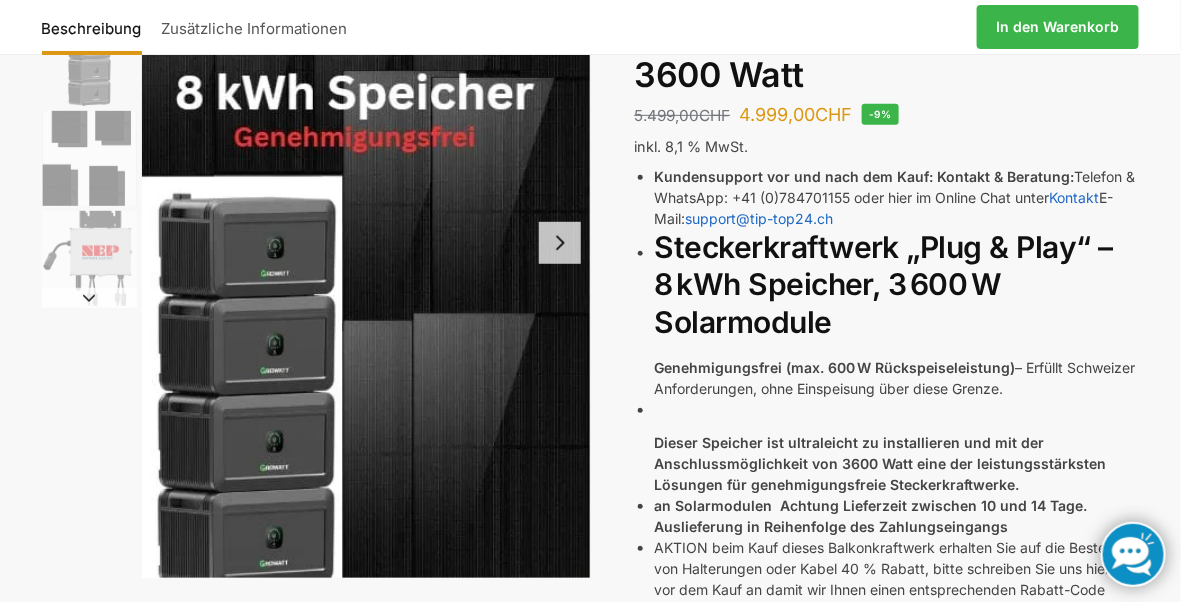 click at bounding box center [366, 243] 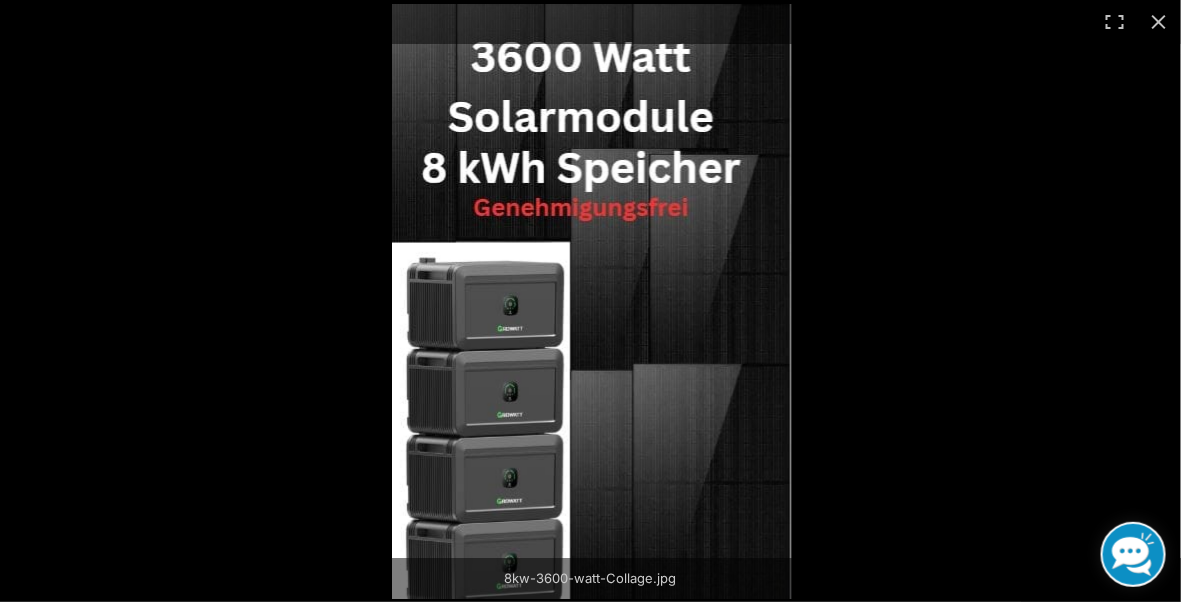 click at bounding box center (1159, 22) 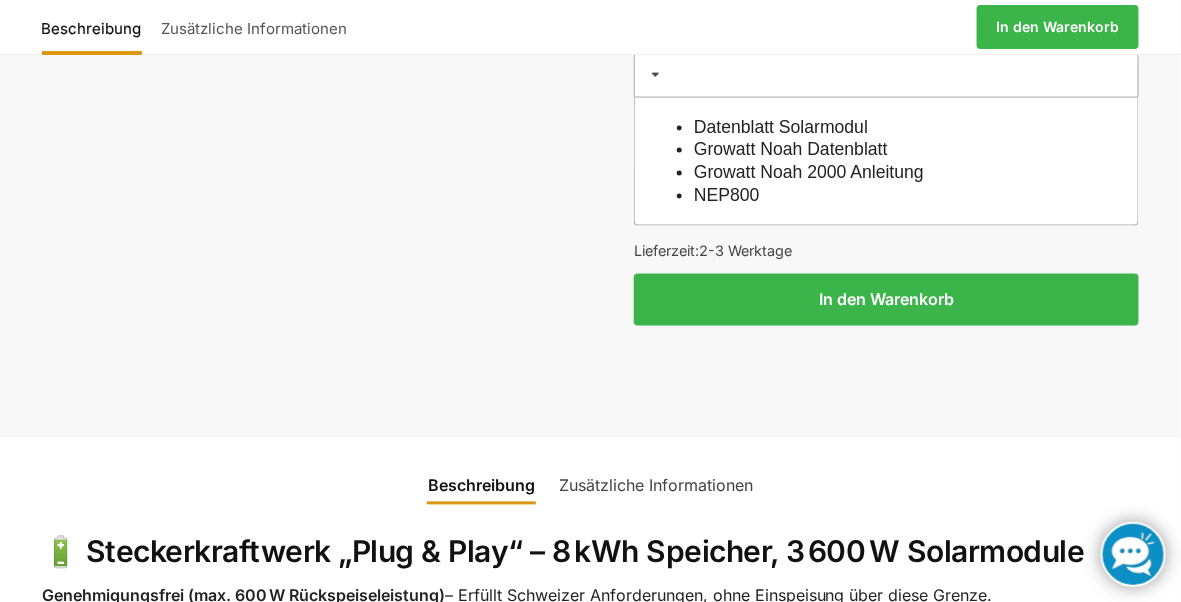 click on "8kw-3600-watt-Collage.jpg
Beschreibung
Zusätzliche Informationen
5.499,00  CHF   Ursprünglicher Preis war: 5.499,00 CHF 4.999,00  CHF Aktueller Preis ist: 4.999,00 CHF.
In den Warenkorb
Flexible Solarpanels (2×120 W) & SolarLaderegler
399,00  CHF   Ursprünglicher Preis war: 399,00 CHF 199,00  CHF Aktueller Preis ist: 199,00 CHF.
Angebot! Steckerkraftwerk mit 8 KW Speicher und 8 Solarmodulen mit 3600  Watt 5.499,00  CHF   Ursprünglicher Preis war: 5.499,00 CHF 4.999,00  CHF Aktueller Preis ist: 4.999,00 CHF.
-9%
inkl. 8,1 % MwSt. Kundensupport vor und nach dem Kauf:   Kontakt & Beratung:  Telefon & WhatsApp: +41 (0)784701155 oder hier im Online Chat unter  Kontakt  E-Mail:  support@tip-top24.ch Steckerkraftwerk „Plug & Play“ – 8 kWh Speicher, 3 600 W Solarmodule Genehmigungsfrei (max. 600 W Rückspeiseleistung)   Datenblätter NEP800" at bounding box center (590, -134) 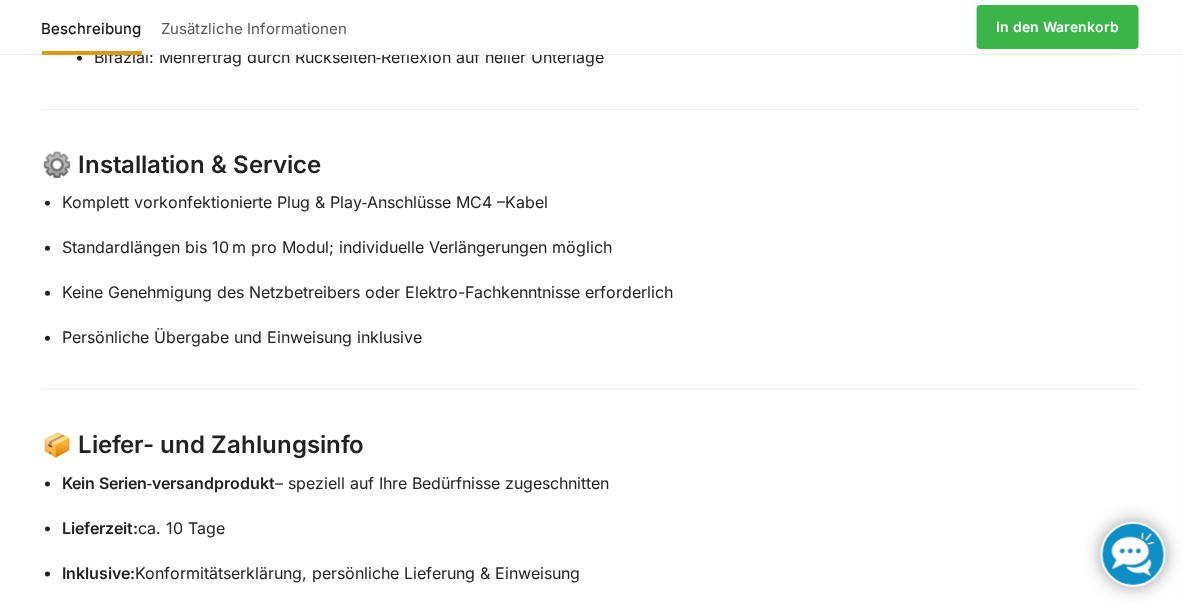 scroll, scrollTop: 2599, scrollLeft: 0, axis: vertical 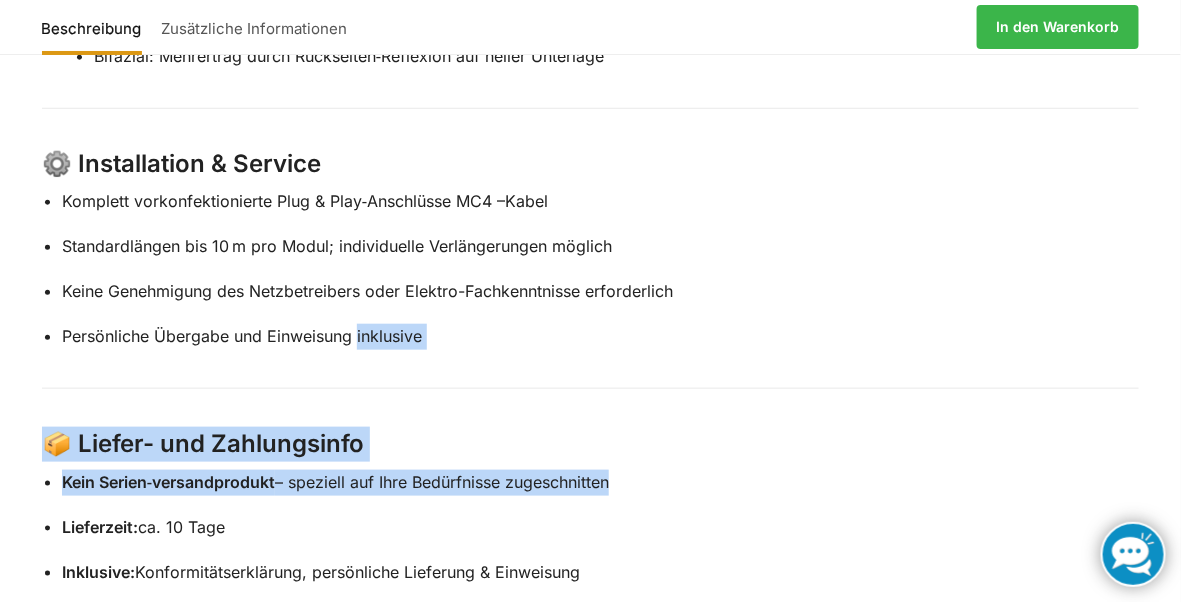 click on "Beschreibung
Zusätzliche Informationen					 🔋 Steckerkraftwerk „Plug & Play“ – 8 kWh Speicher, 3 600 W Solarmodule Genehmigungsfrei (max. 600 W Rückspeiseleistung)  – Erfüllt Schweizer Anforderungen, ohne Einspeisung über diese Grenze. Achtung Lieferzeit ca. 10 bis 14 Tage. Auslieferung in Reihenfolge des Zahlungseingangs 🏠 Paketkomponenten Position Produktbezeichnung Schlüsselmerkmale 4× Growatt NOAH 2000  (2 048 Wh LiFePO₄‑Block) Modular bis 8,192 kWh, IP66, -20 / +45 °C, Heizung ab –30 °C, 10 Jahre Garantie, LiFePO₄ – über 6 000 Zyklen 1× NEP 800 Wechselrichter Passend zu NOAH 2000, genehmigungsfreies Einspeisemodul 8× Q-SUN Full Black Bifacial 450 W Solarmodule N‑Type, TOPCon, Full‑Black, 108 Halb‑Zellen, Wirkungsgrad bis 22,5 %, Mono/Glas‑Glas, 25 / 30 J Garantie – Anschlusskabel Standard‑MC4, konfektioniert bis 10 m pro Modul (verlängerbar) – NEP Konformitätserklärung –   Speicherkapazität:" at bounding box center [590, -91] 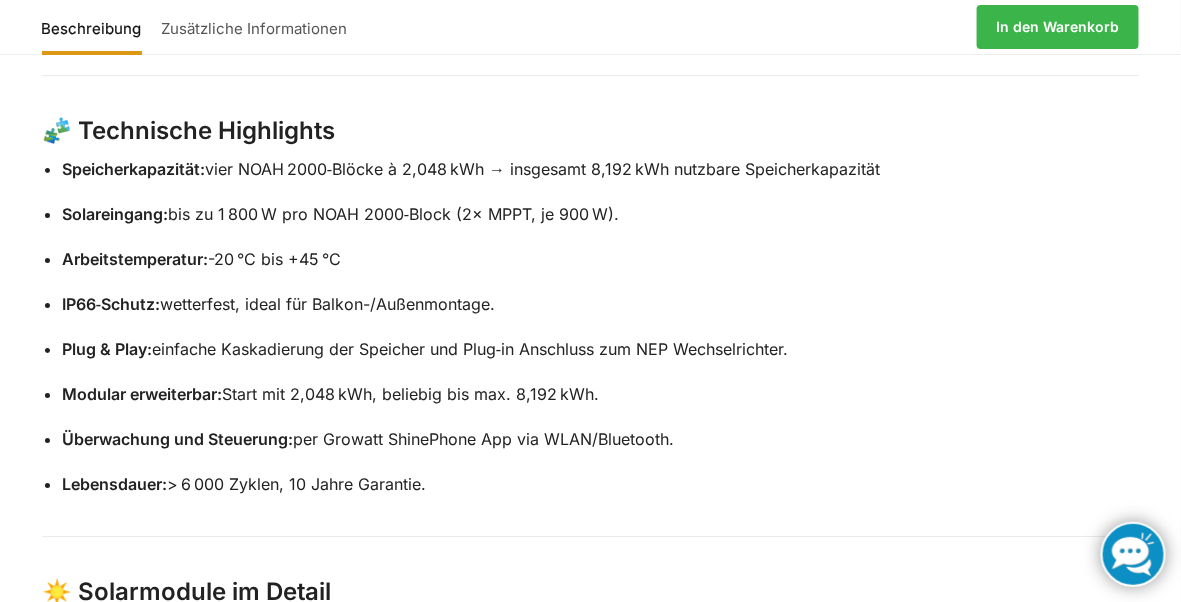 scroll, scrollTop: 1783, scrollLeft: 0, axis: vertical 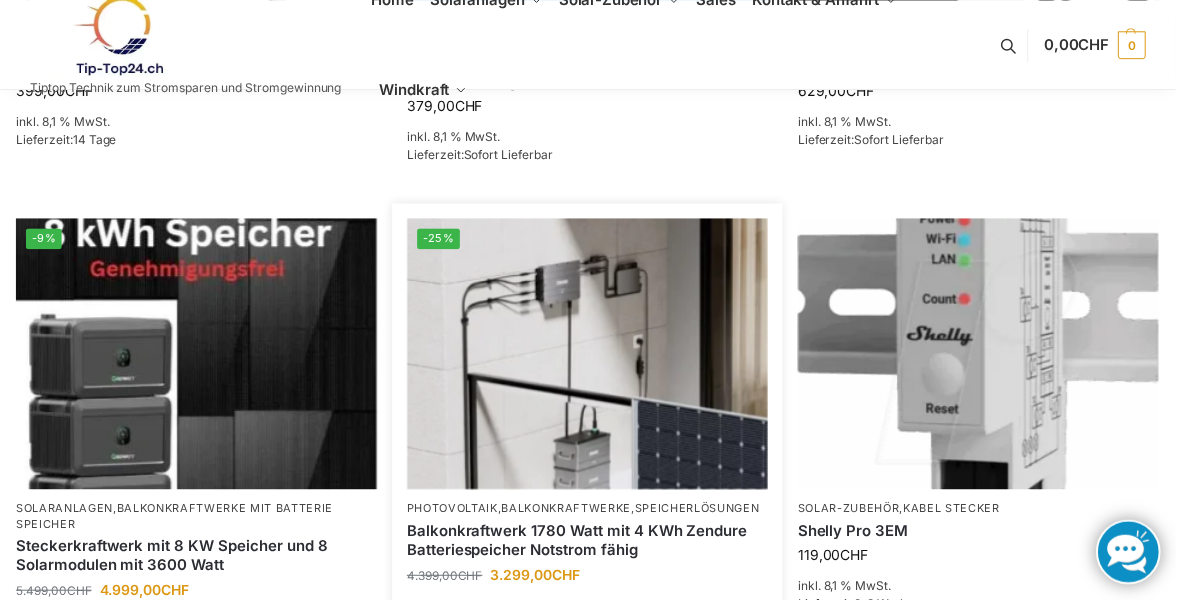 click at bounding box center [590, 355] 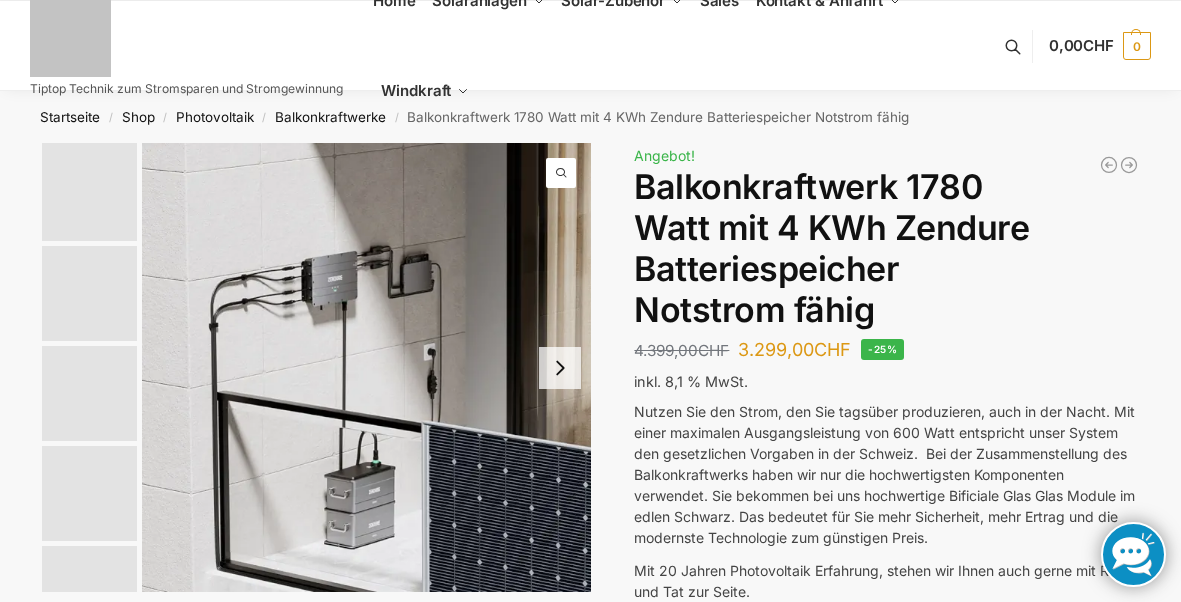 scroll, scrollTop: 0, scrollLeft: 0, axis: both 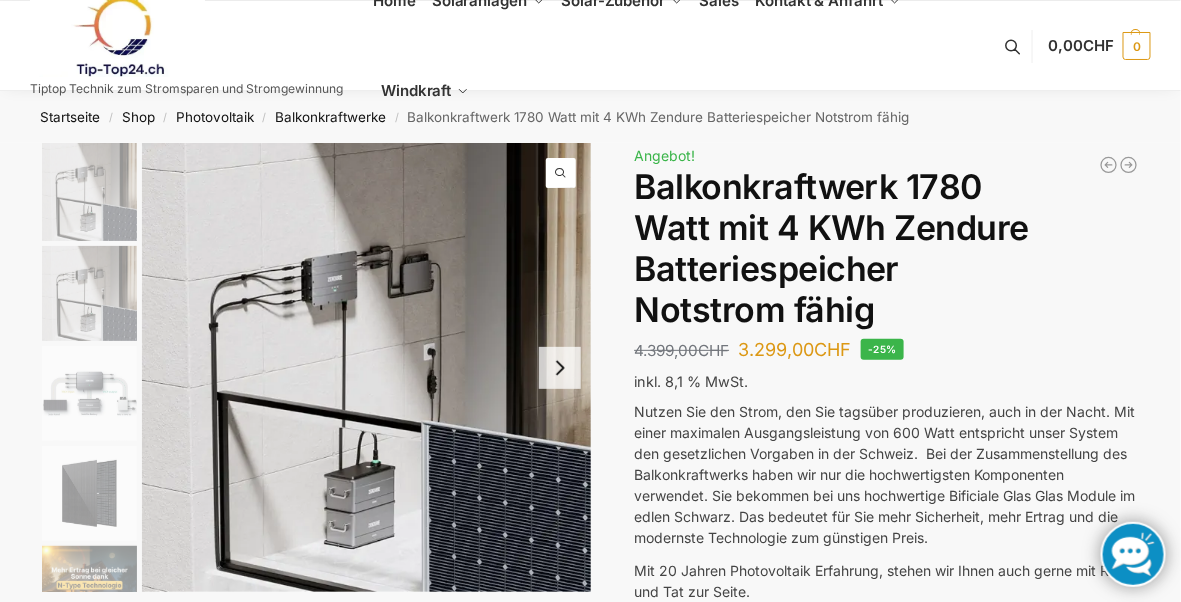 click at bounding box center (560, 368) 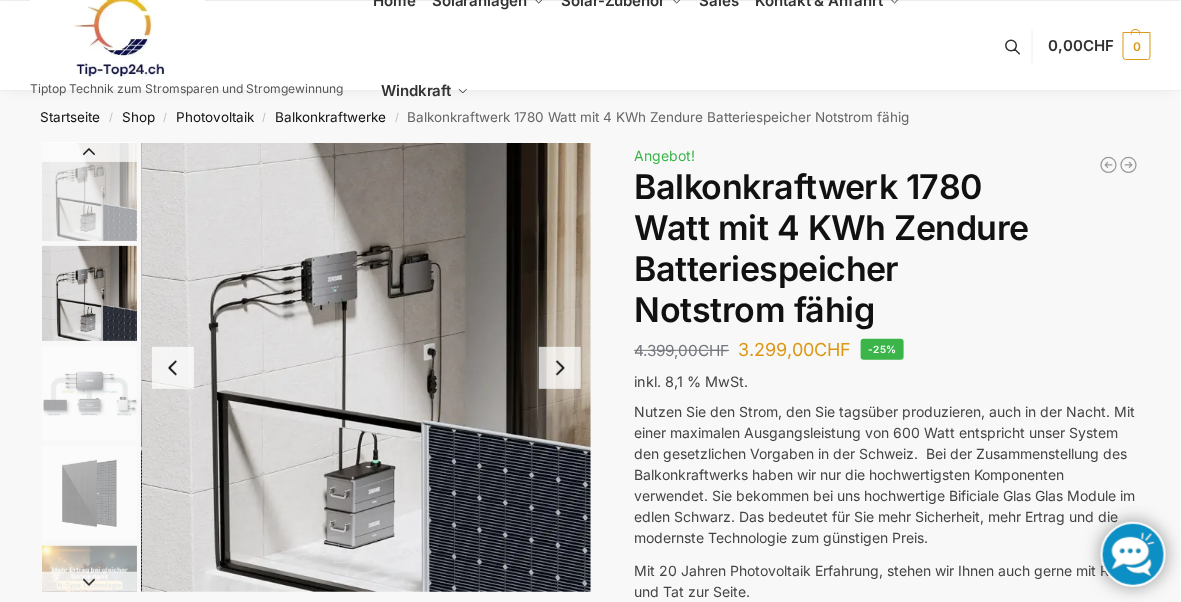 click at bounding box center (560, 368) 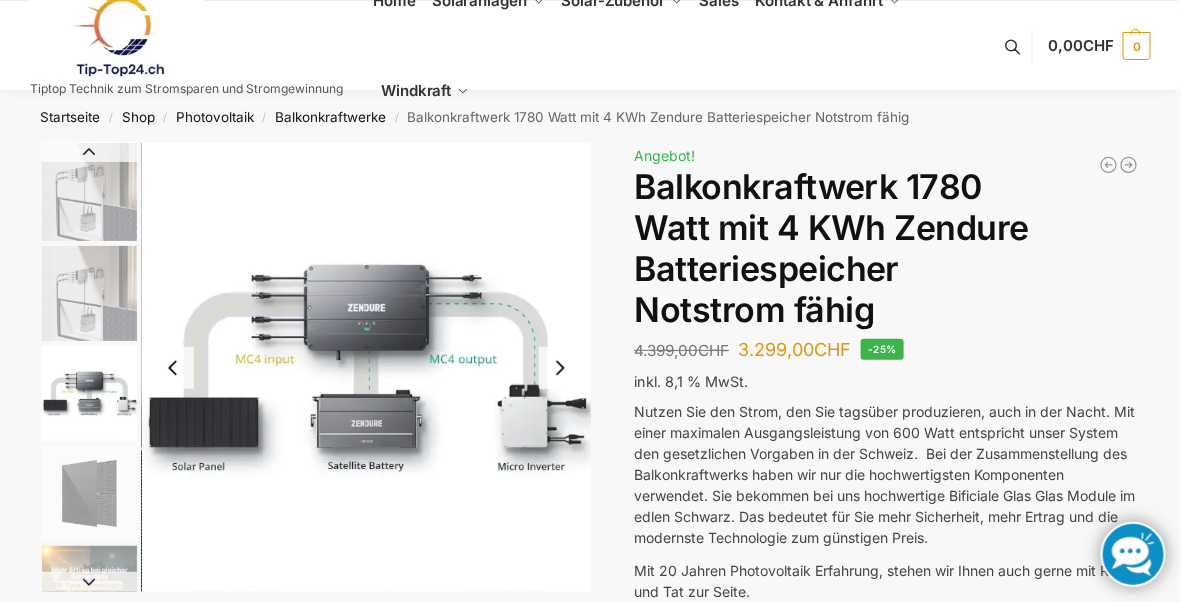 click at bounding box center (173, 368) 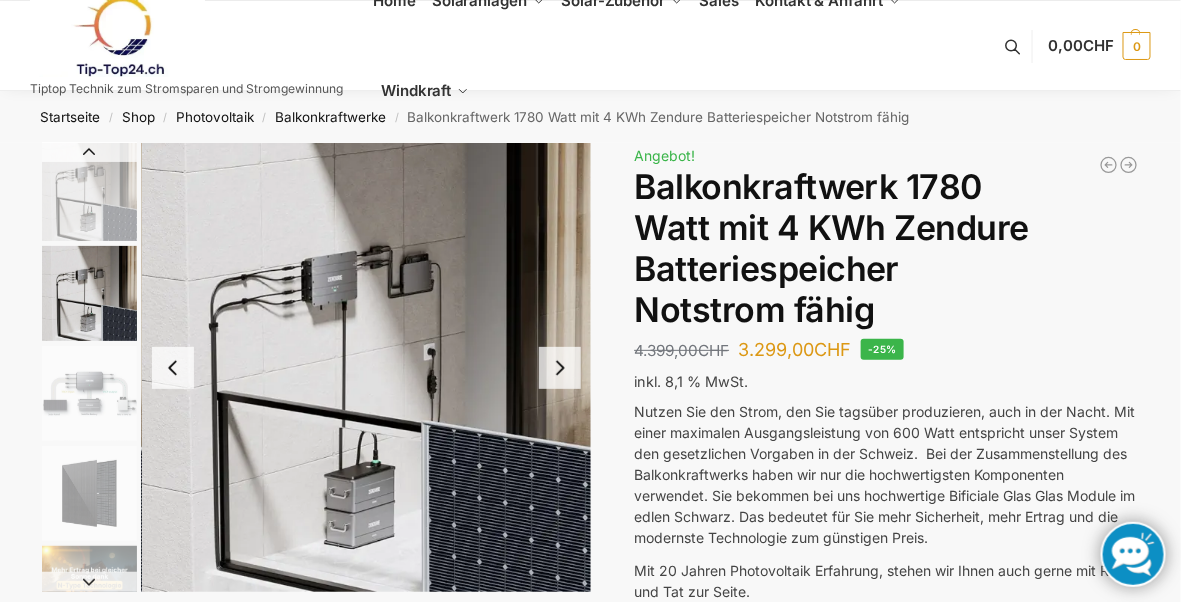 click at bounding box center (173, 368) 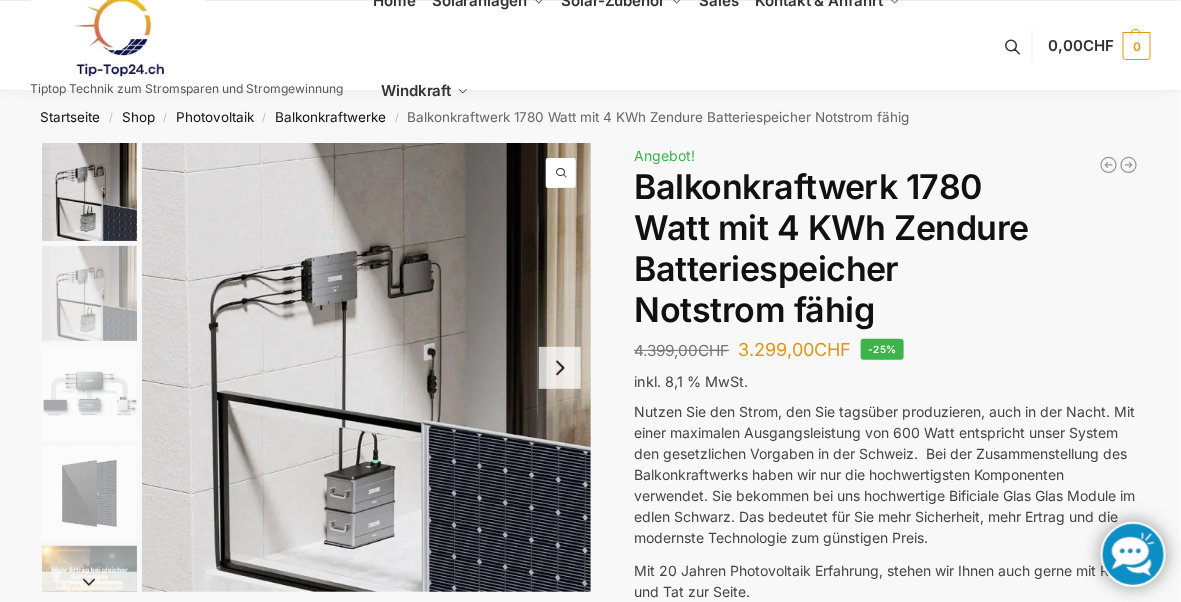 click at bounding box center [560, 368] 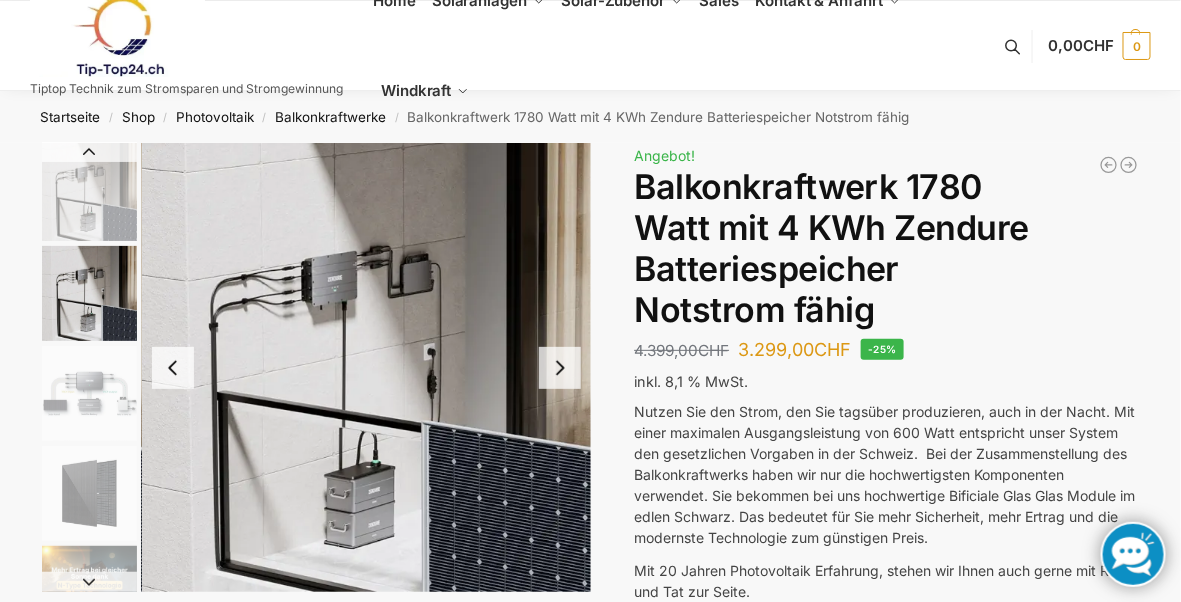click at bounding box center (560, 368) 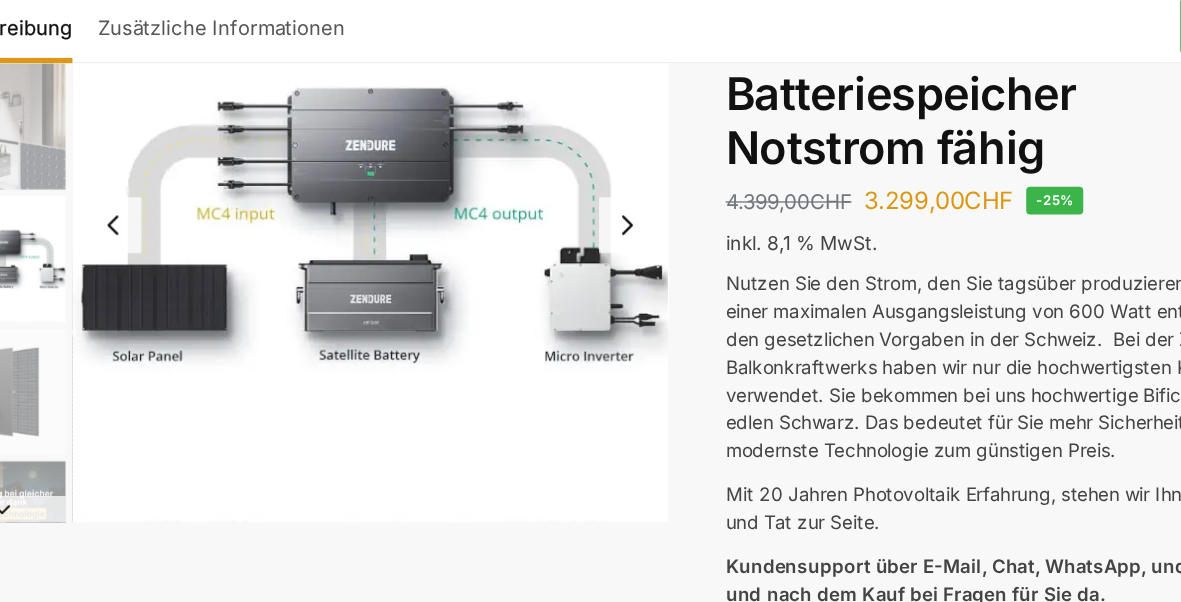 scroll, scrollTop: 187, scrollLeft: 0, axis: vertical 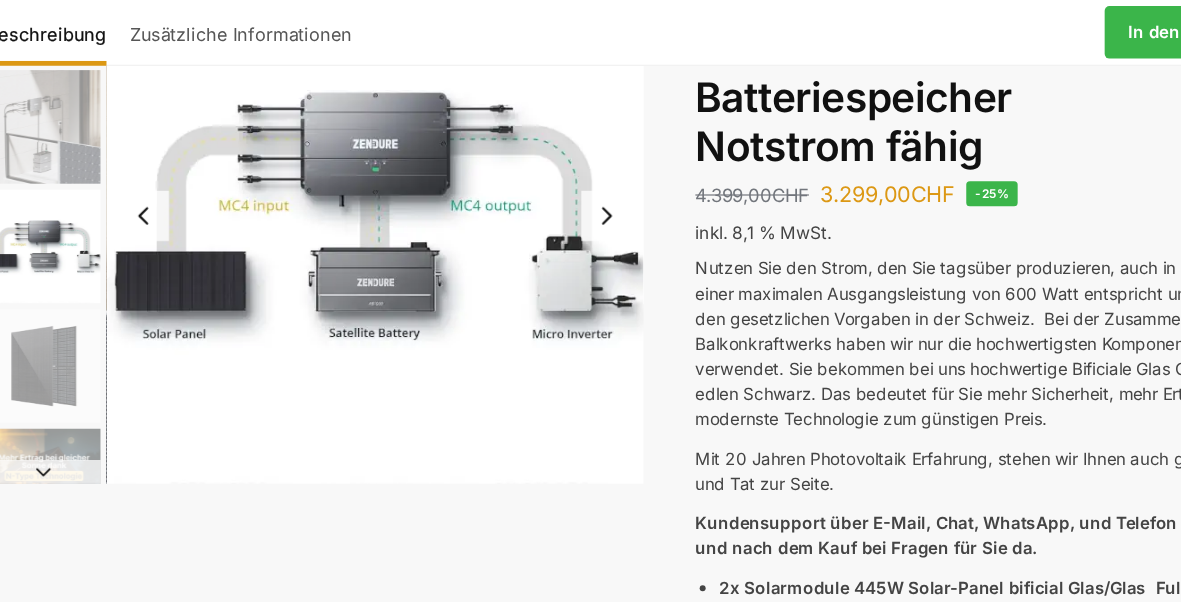 click at bounding box center [366, 180] 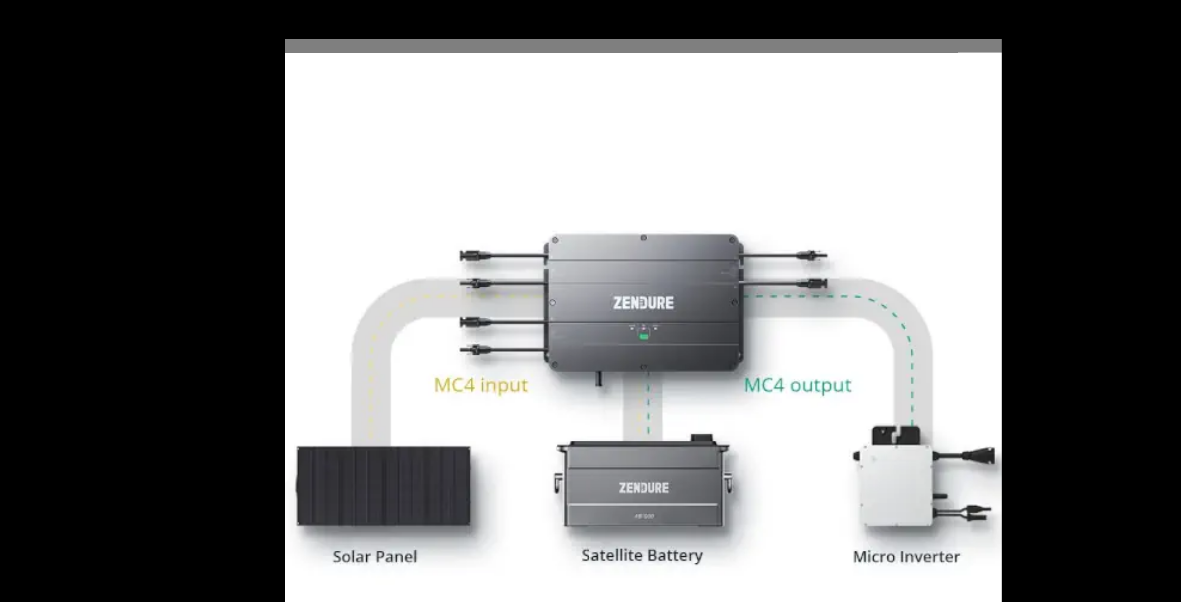 click at bounding box center (823, 304) 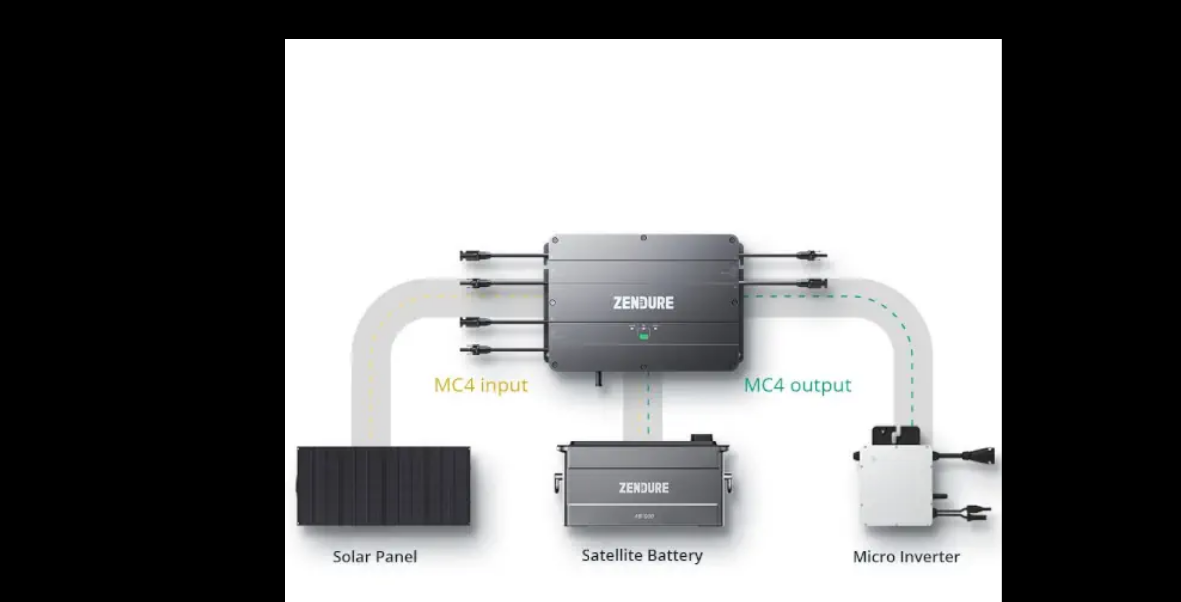 click at bounding box center [823, 304] 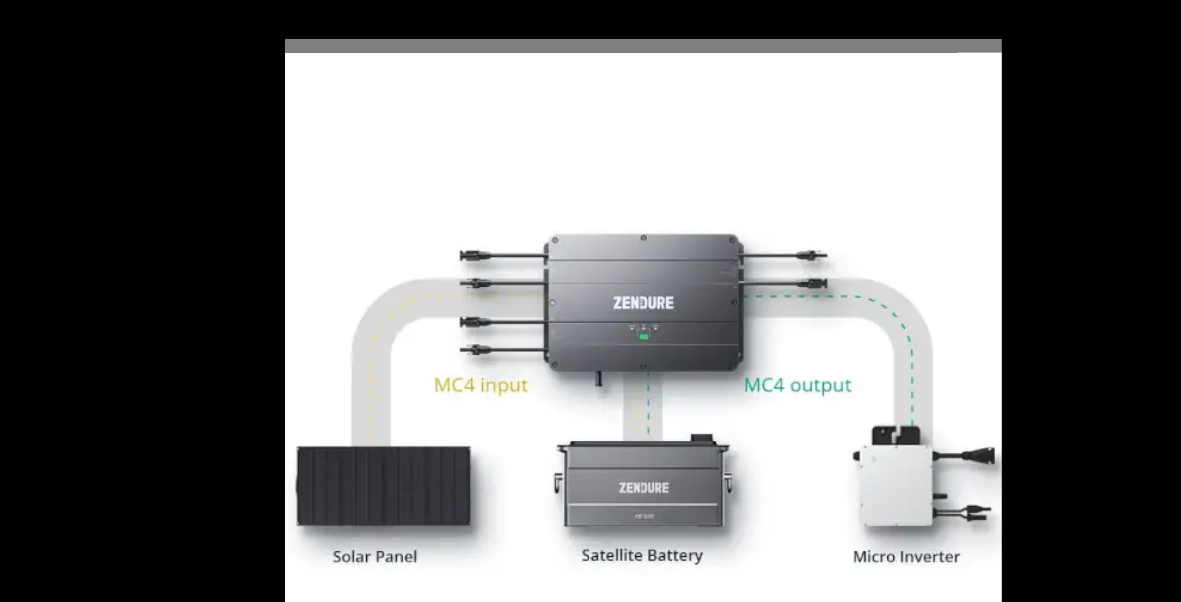 click at bounding box center [590, 22] 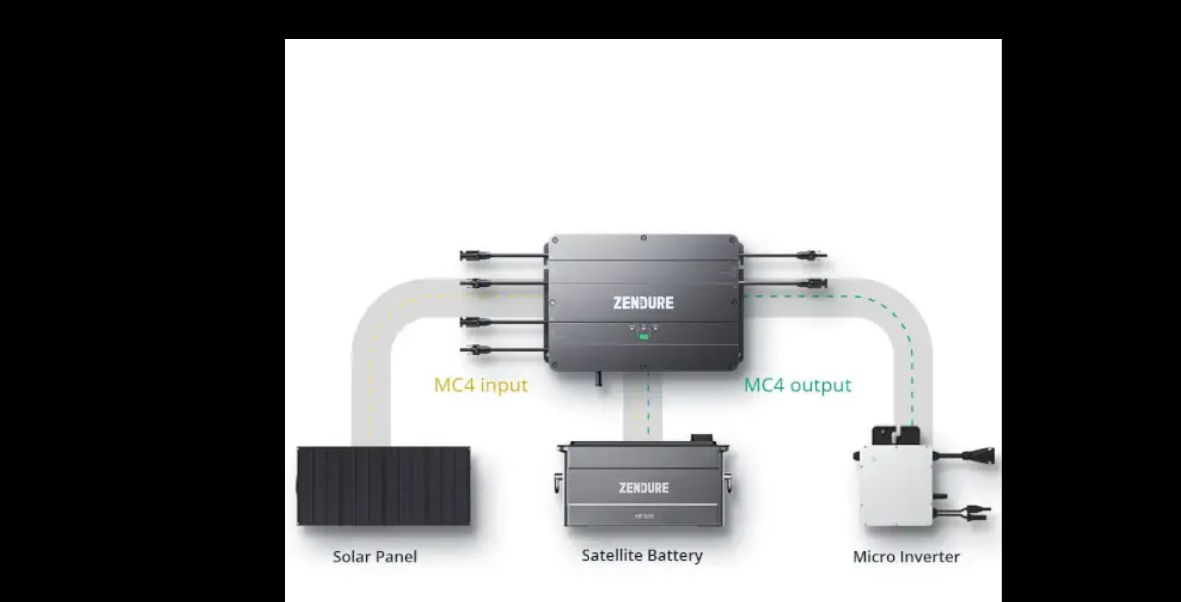 click at bounding box center [590, 301] 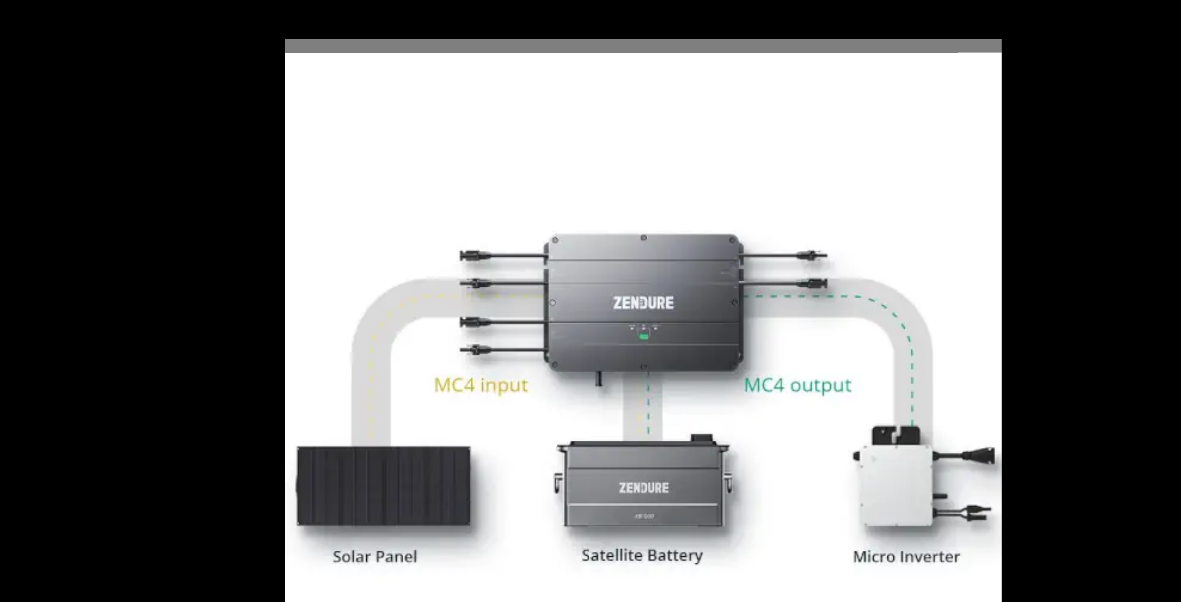 click at bounding box center [823, 304] 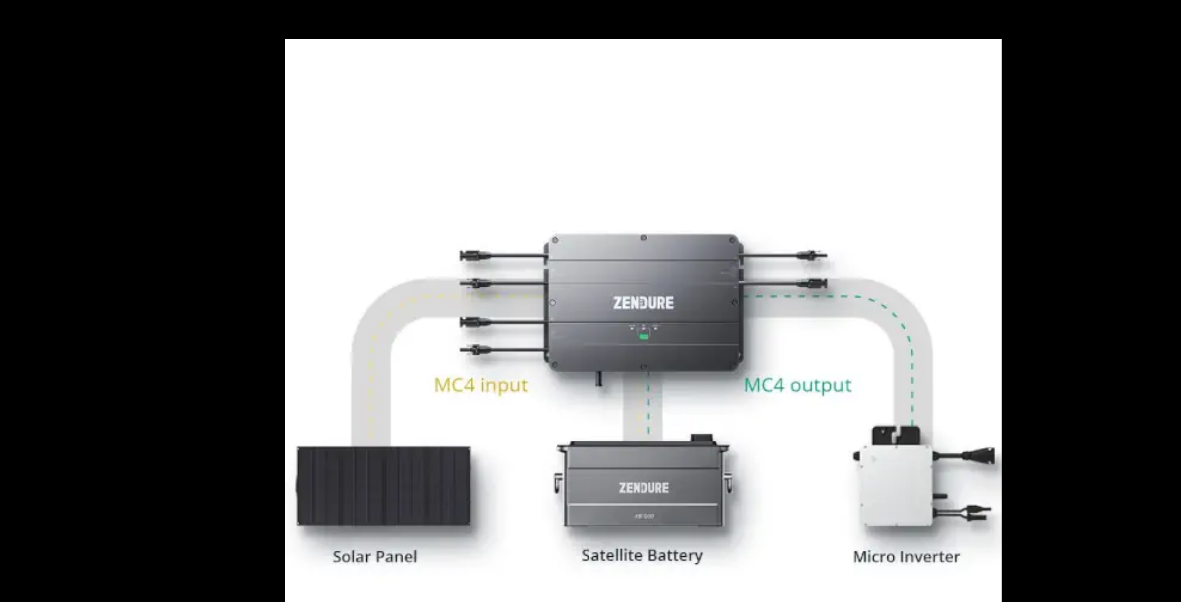 click at bounding box center (590, 22) 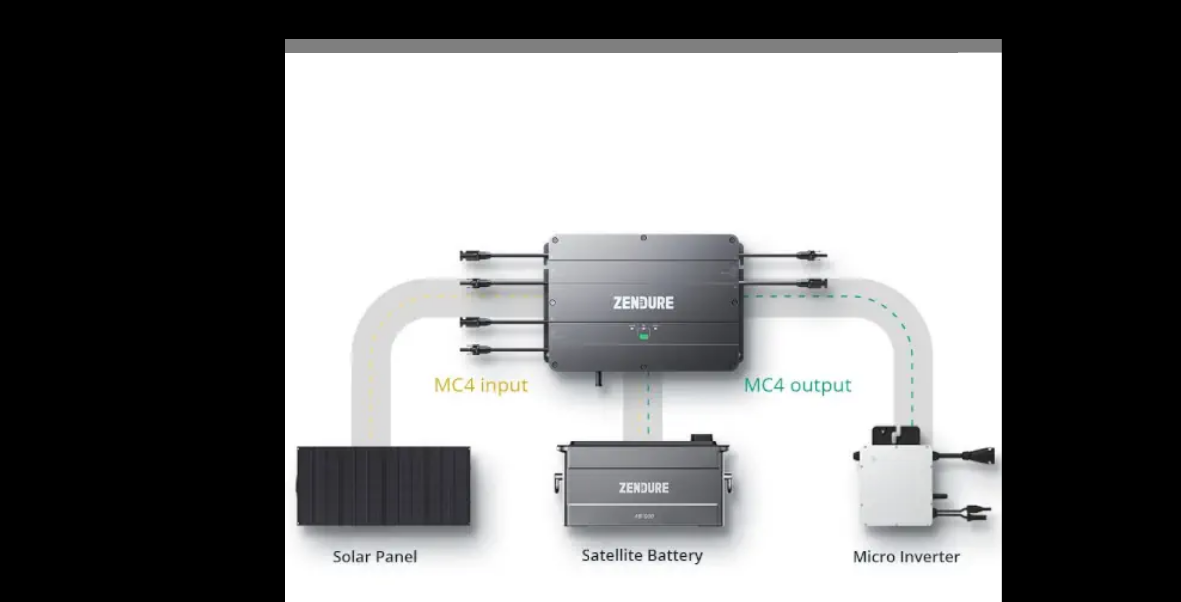 click at bounding box center [590, 22] 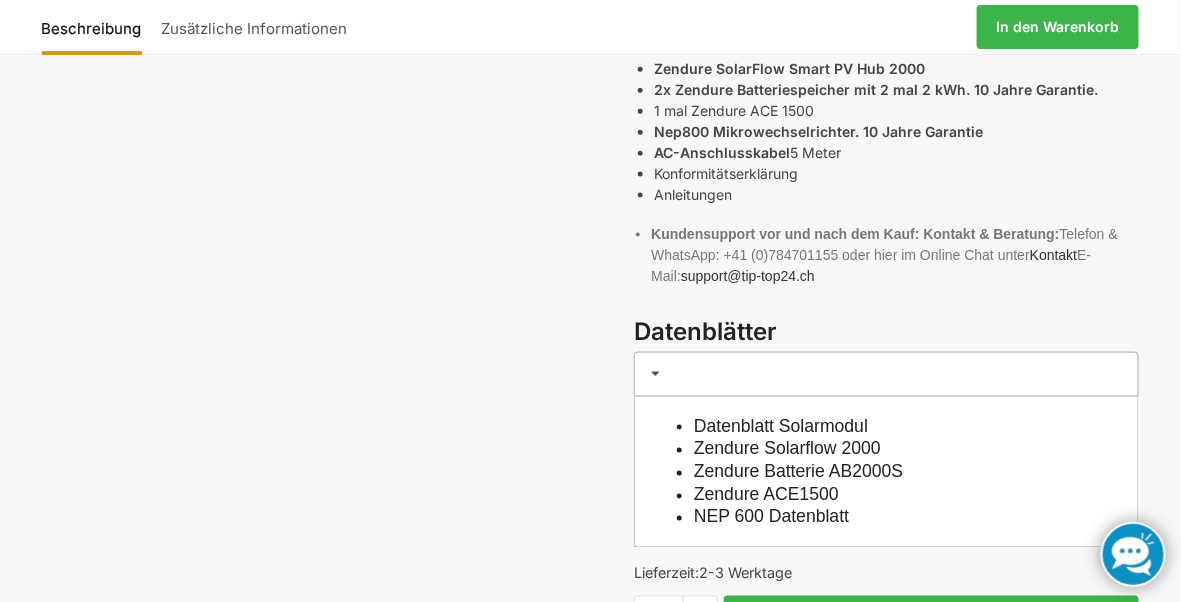 scroll, scrollTop: 653, scrollLeft: 0, axis: vertical 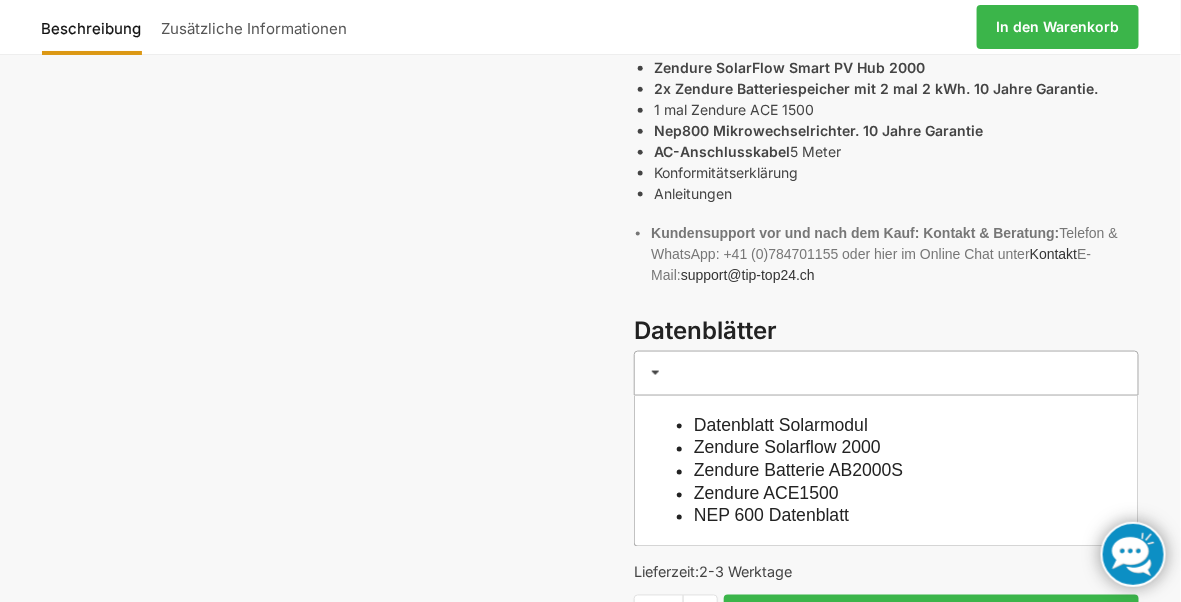 click on "Zendure Solarflow 2000" at bounding box center [787, 448] 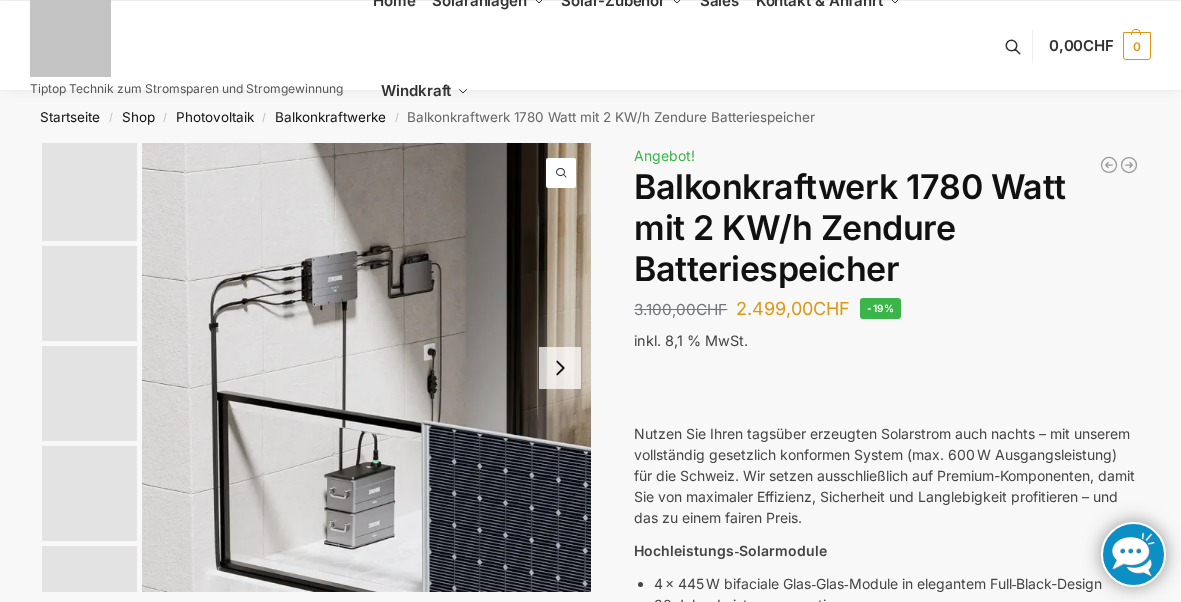 scroll, scrollTop: 0, scrollLeft: 0, axis: both 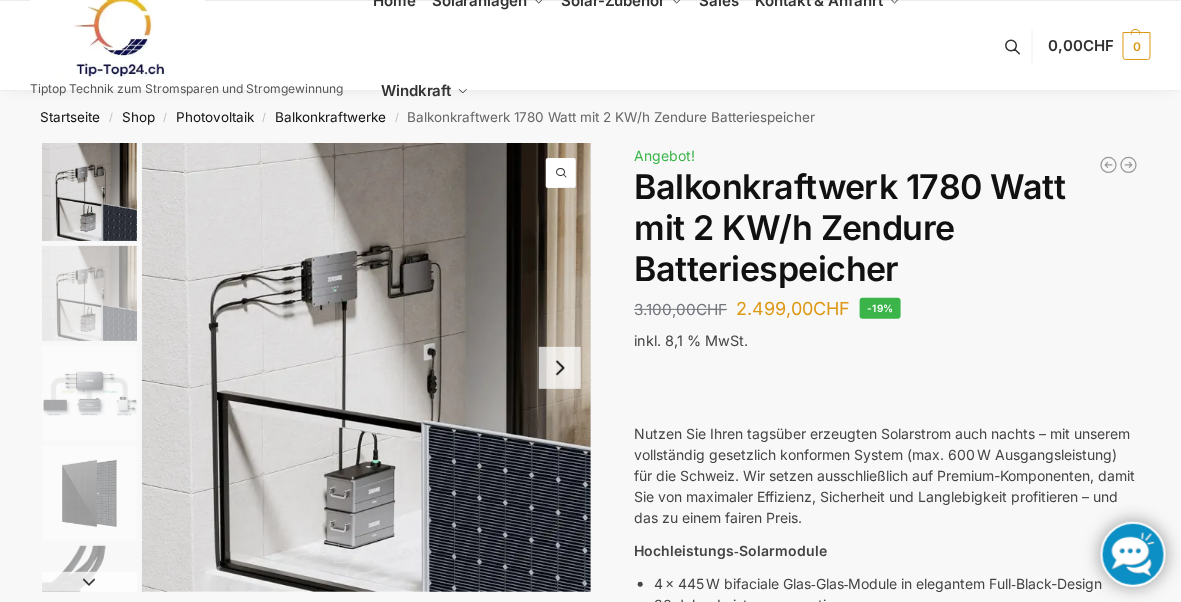 click at bounding box center (560, 368) 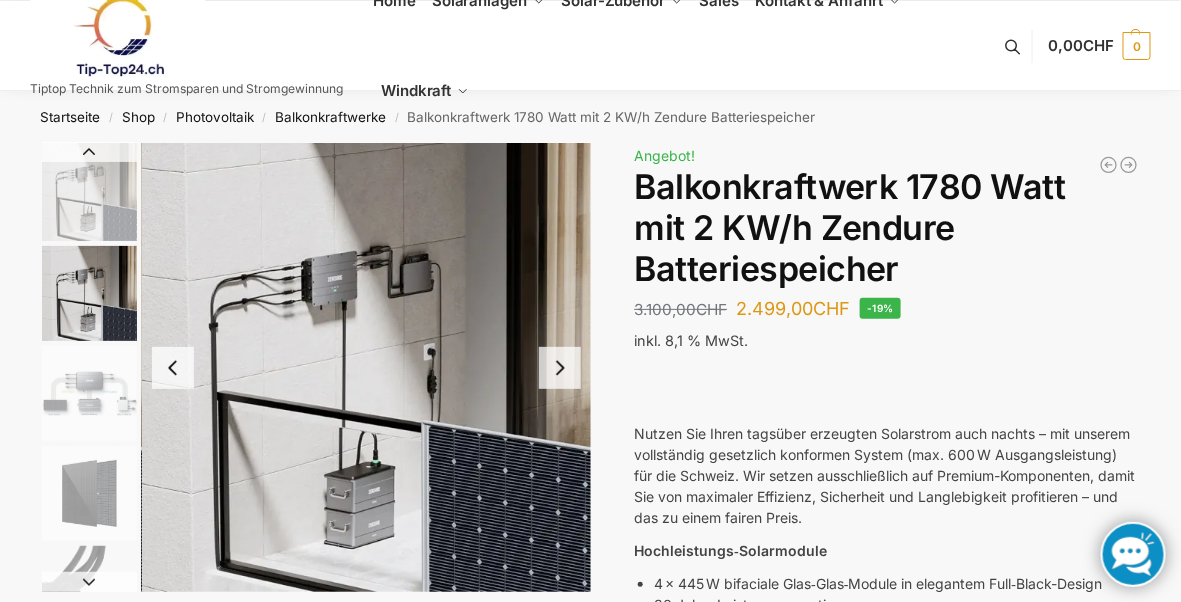 click at bounding box center [173, 368] 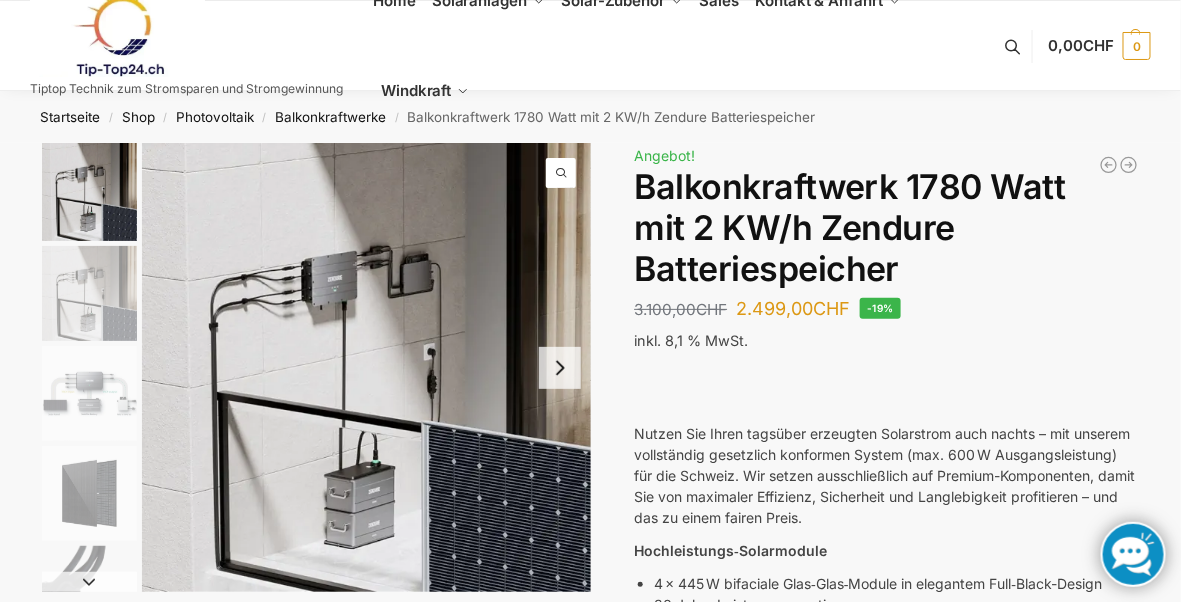 click on "Balkonkraftwerke" at bounding box center [330, 117] 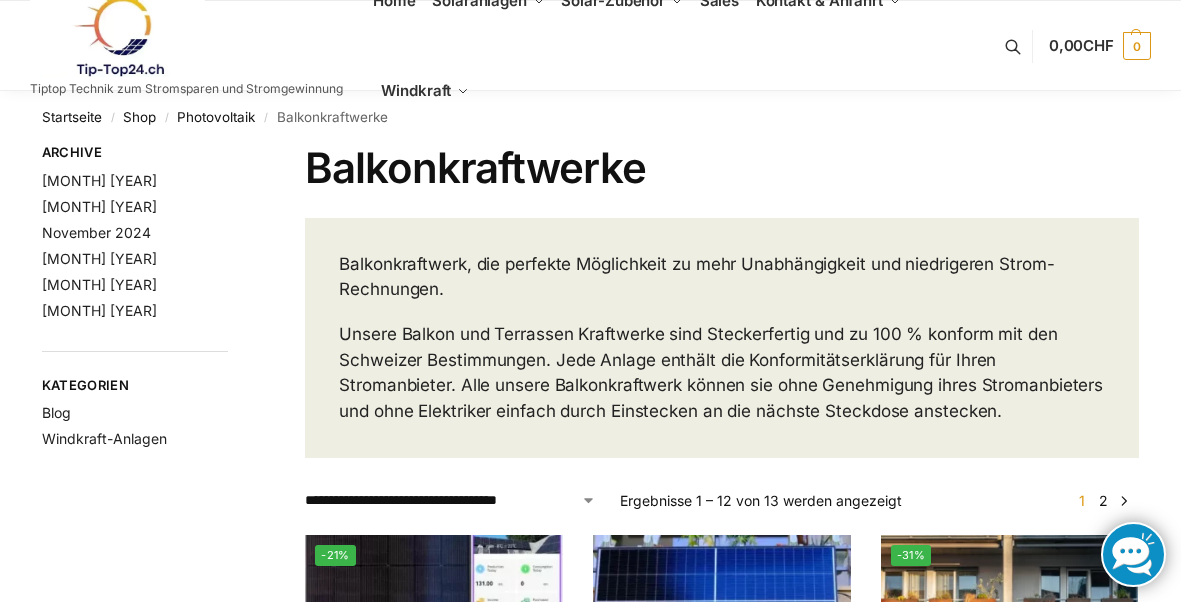 scroll, scrollTop: 0, scrollLeft: 0, axis: both 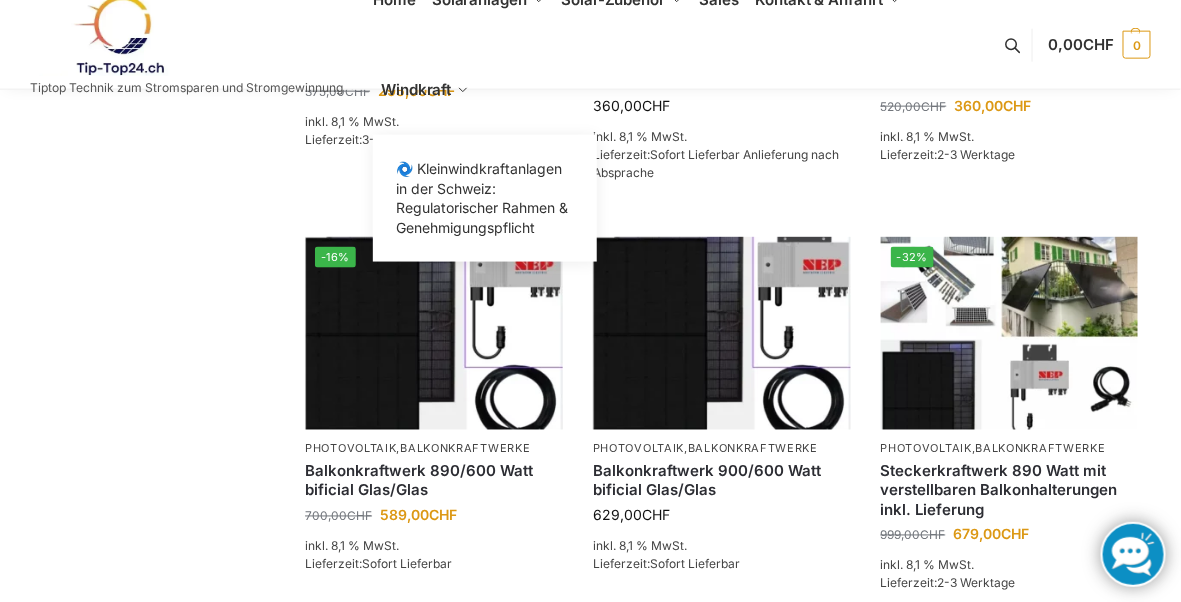 click on "Windkraft" at bounding box center [425, 90] 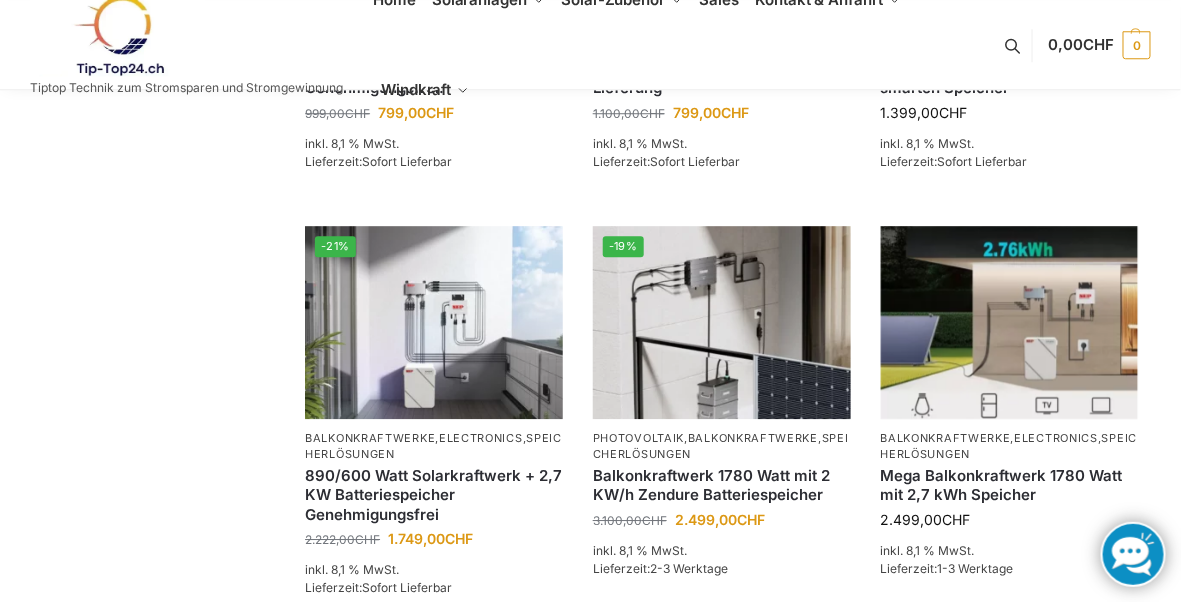 scroll, scrollTop: 1566, scrollLeft: 0, axis: vertical 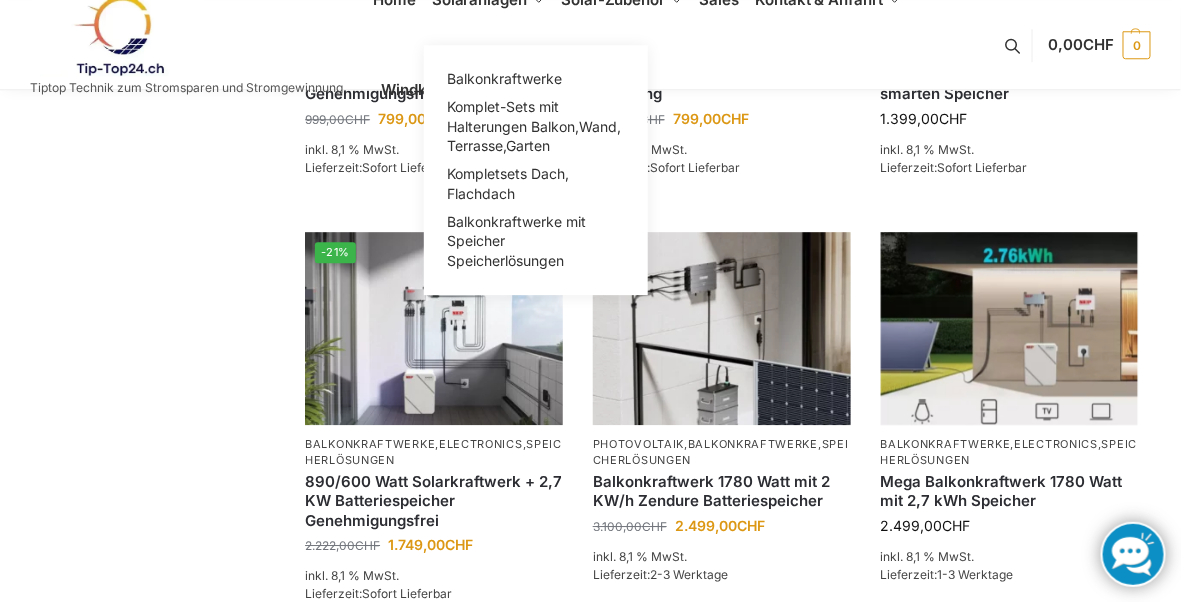 click on "Solaranlagen" at bounding box center [479, -1] 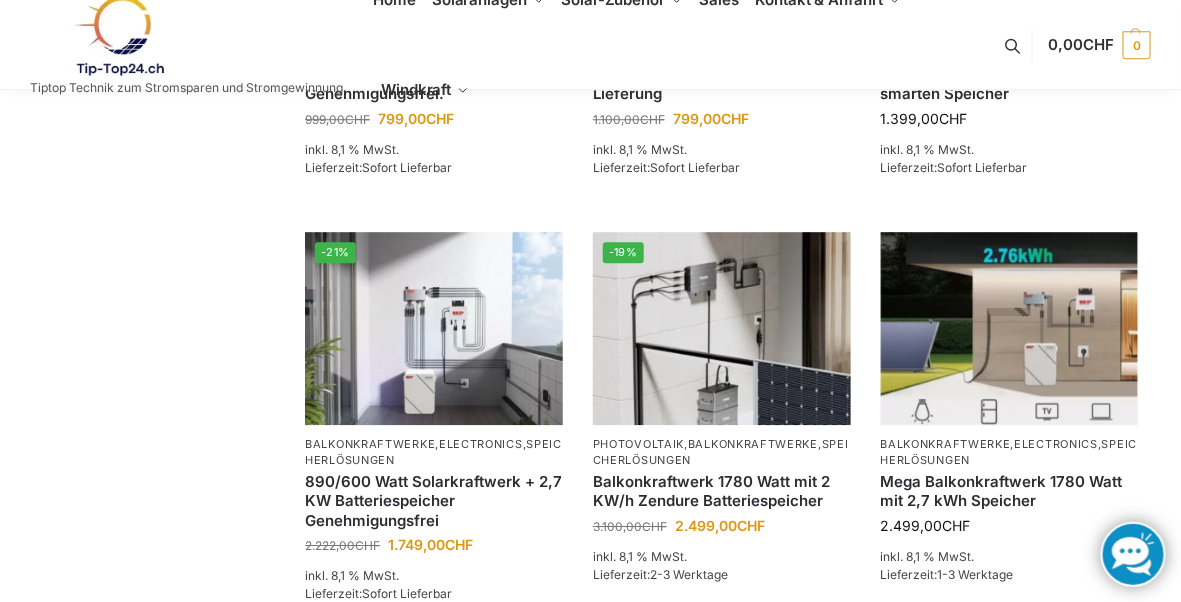click on "**********" at bounding box center [590, -312] 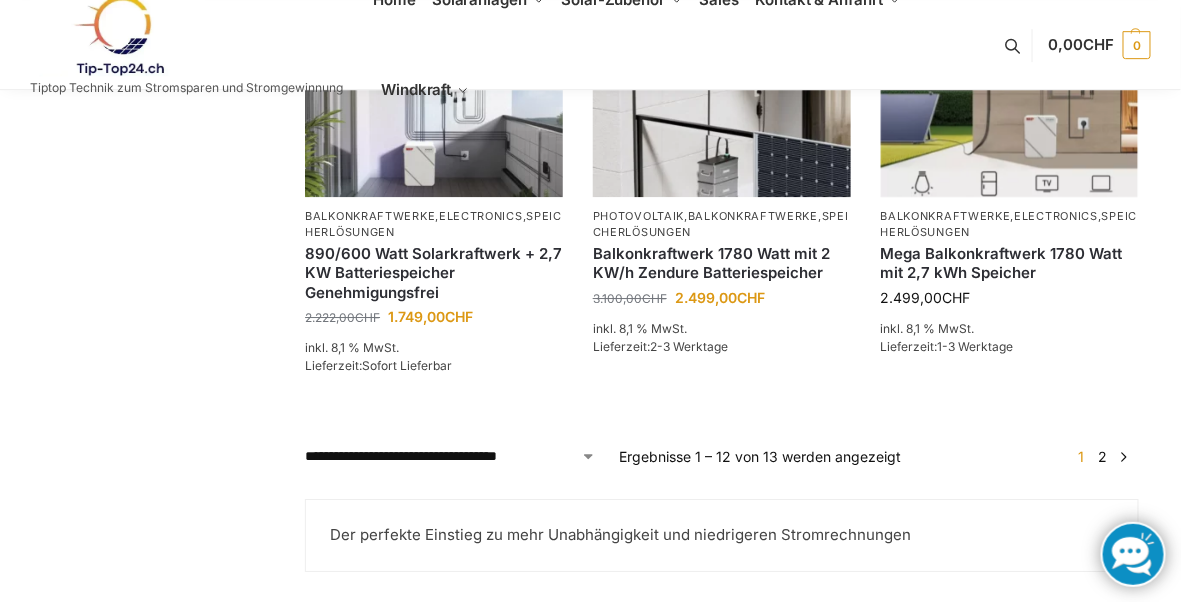 scroll, scrollTop: 1795, scrollLeft: 0, axis: vertical 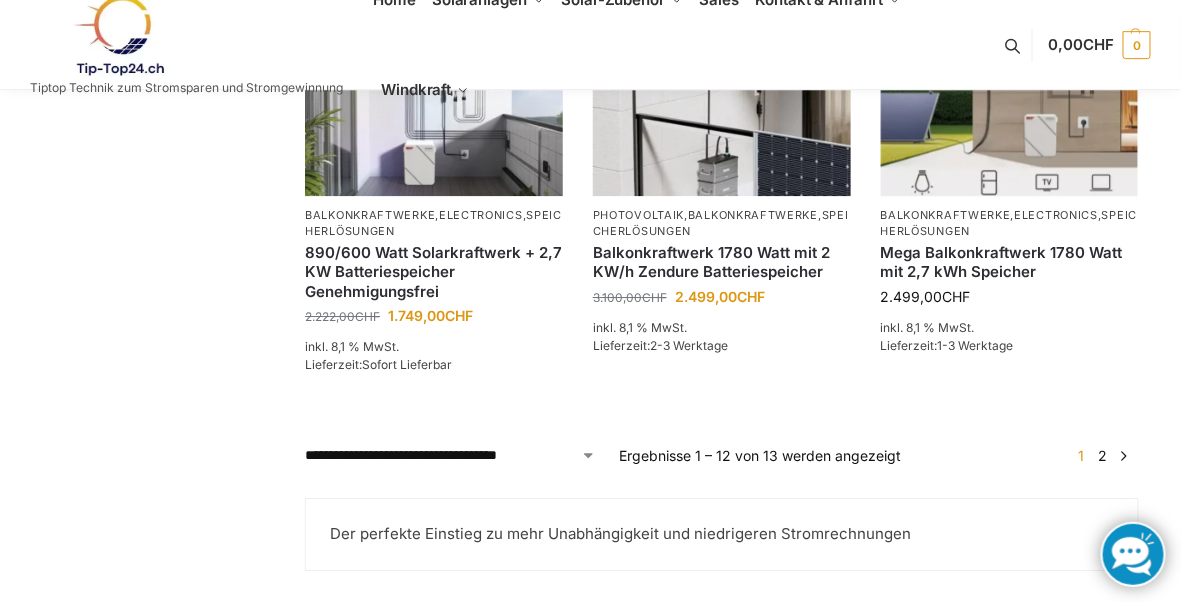 click on "→" at bounding box center (1124, 455) 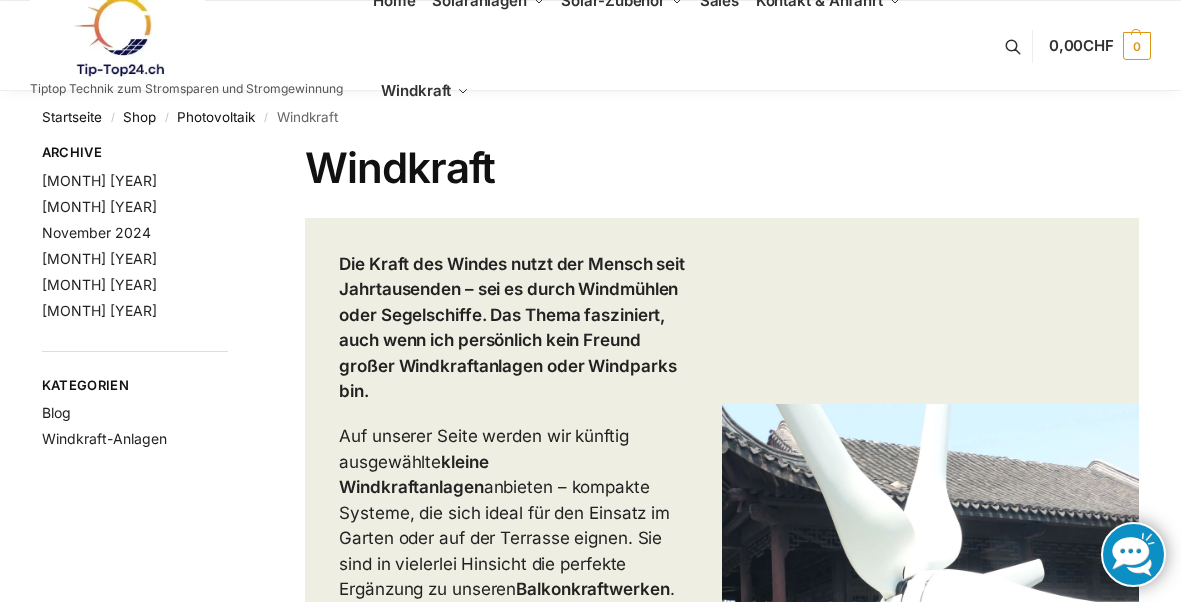 scroll, scrollTop: 0, scrollLeft: 0, axis: both 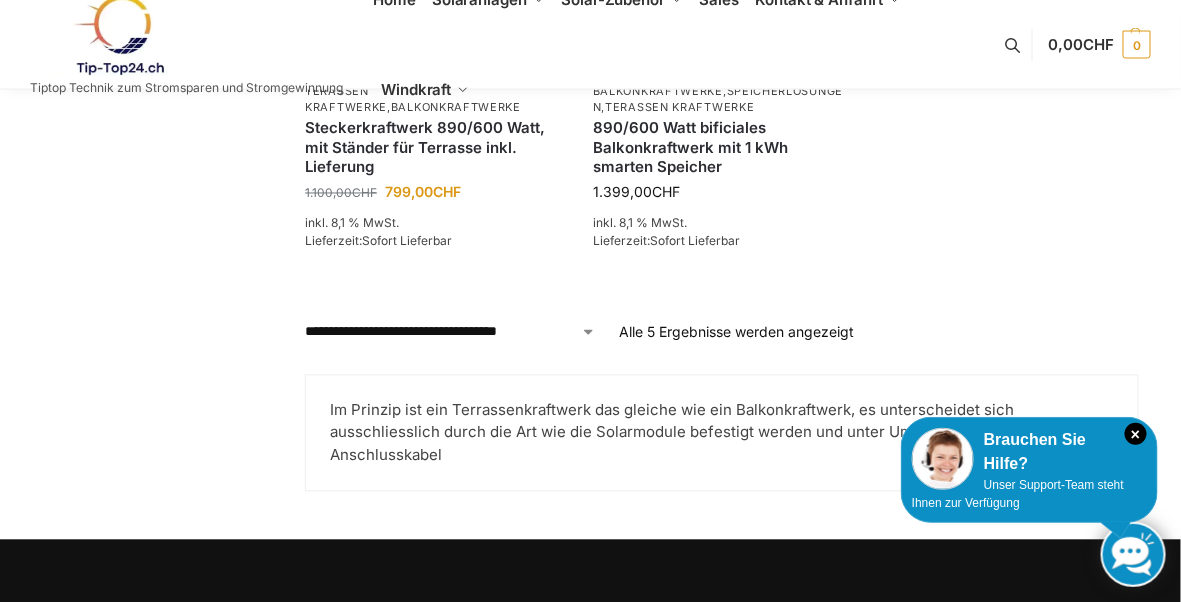 click on "Photovoltaik ,  Balkonkraftwerke ,  Solaranlagen ,  Terassen Kraftwerke Balkonkraftwerk 445/600 Watt Bificial
360,00  CHF inkl. 8,1 % MwSt. Lieferzeit:  Sofort Lieferbar Anlieferung nach Absprache In den Warenkorb
-6% Terassen Kraftwerke 445/600, mit Ständer für Terrasse inkl. Lieferung
599,00  CHF   Ursprünglicher Preis war: 599,00 CHF 565,00  CHF Aktueller Preis ist: 565,00 CHF. inkl. 8,1 % MwSt. Lieferzeit:  2-3 Werktage In den Warenkorb
-35% Terassen Kraftwerke Balkonkraftwerk 445/600Watt, Wand oder Flachdachmontage. inkl. Lieferung
999,00  CHF   Ursprünglicher Preis war: 999,00 CHF 649,00  CHF Aktueller Preis ist: 649,00 CHF. inkl. 8,1 % MwSt. Lieferzeit:  2-3 Werktage In den Warenkorb
-27% Terassen Kraftwerke ,  Balkonkraftwerke Steckerkraftwerk 890/600 Watt, mit Ständer für Terrasse inkl. Lieferung
1.100,00  CHF   Ursprünglicher Preis war: 1.100,00 CHF 799,00  CHF Aktueller Preis ist: 799,00 CHF. inkl. 8,1 % MwSt. Lieferzeit:  Sofort Lieferbar In den Warenkorb" at bounding box center (722, -27) 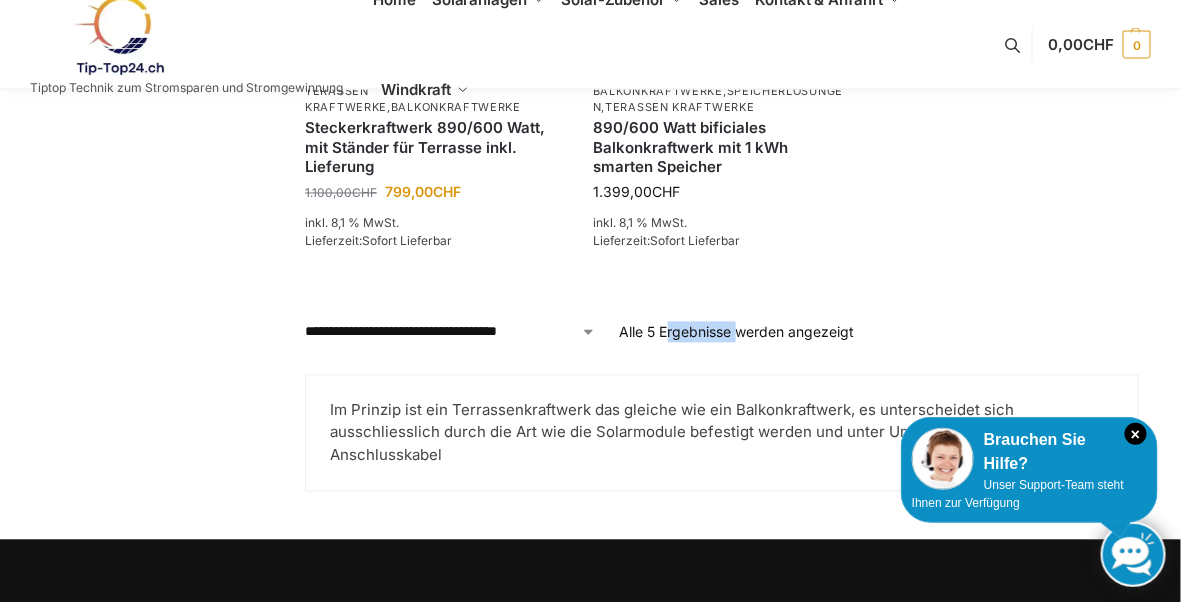 click on "**********" at bounding box center (590, -175) 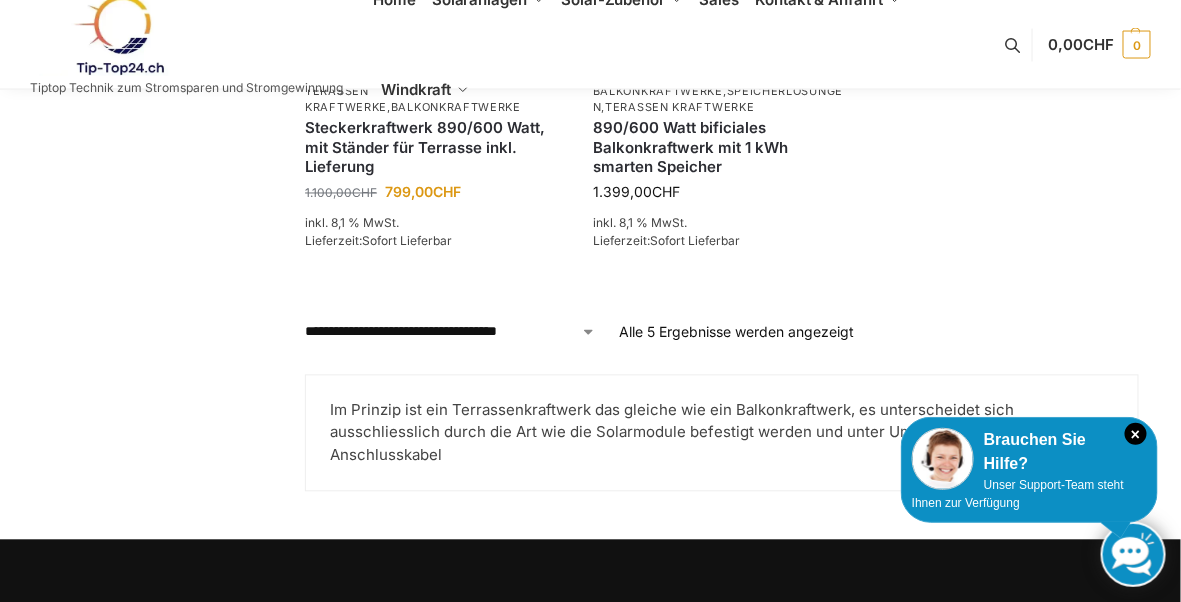 click on "**********" at bounding box center (450, 332) 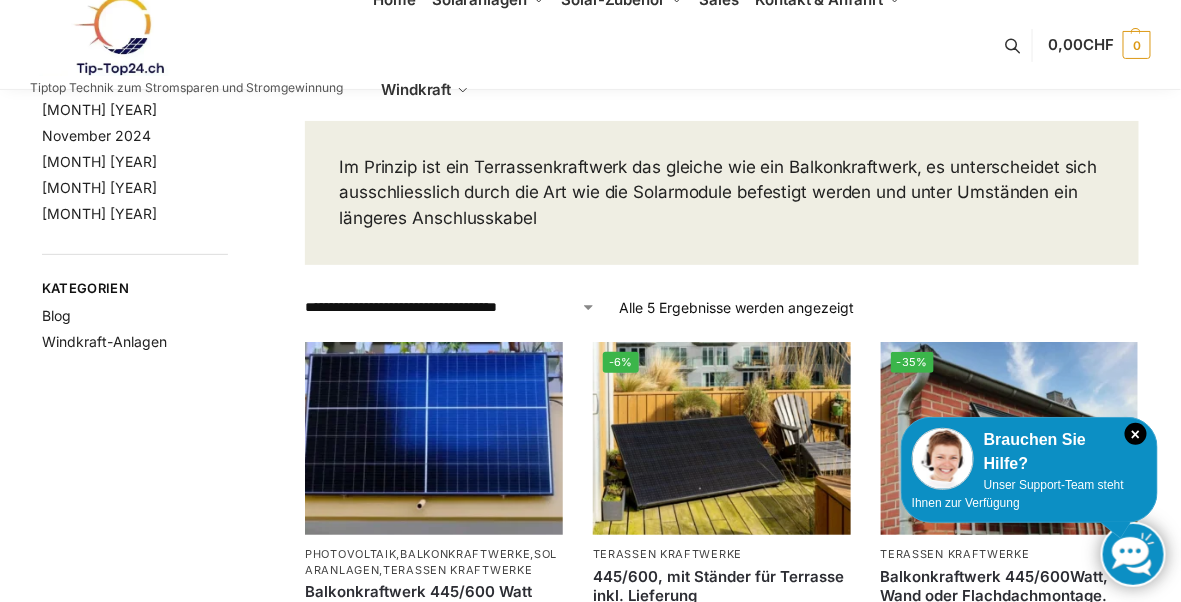 scroll, scrollTop: 79, scrollLeft: 0, axis: vertical 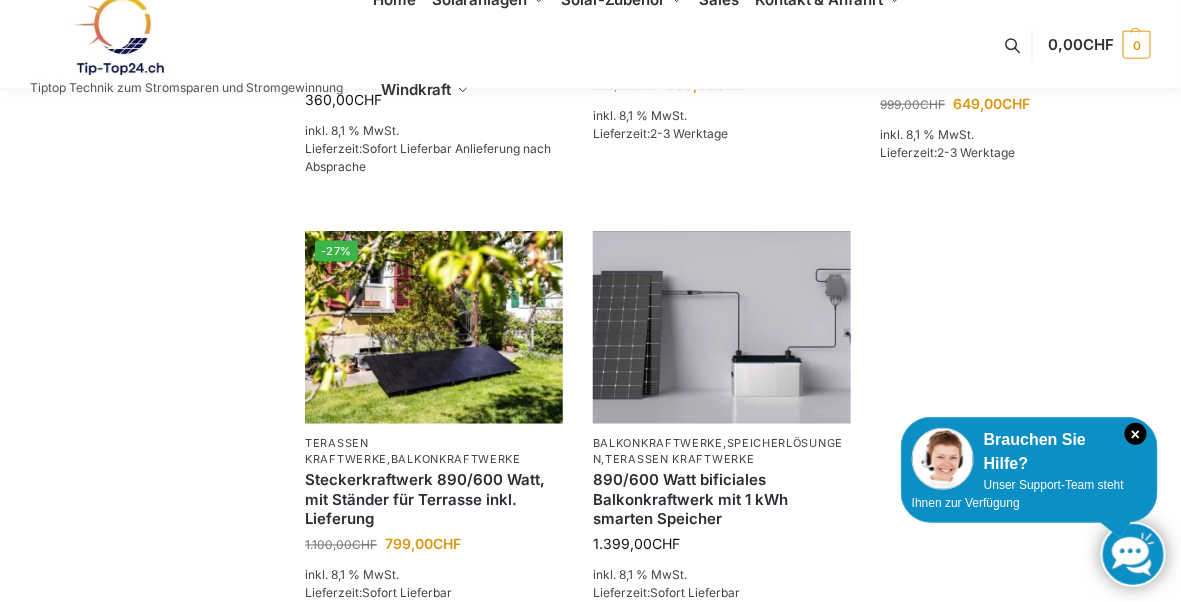 click on "**********" at bounding box center [590, 177] 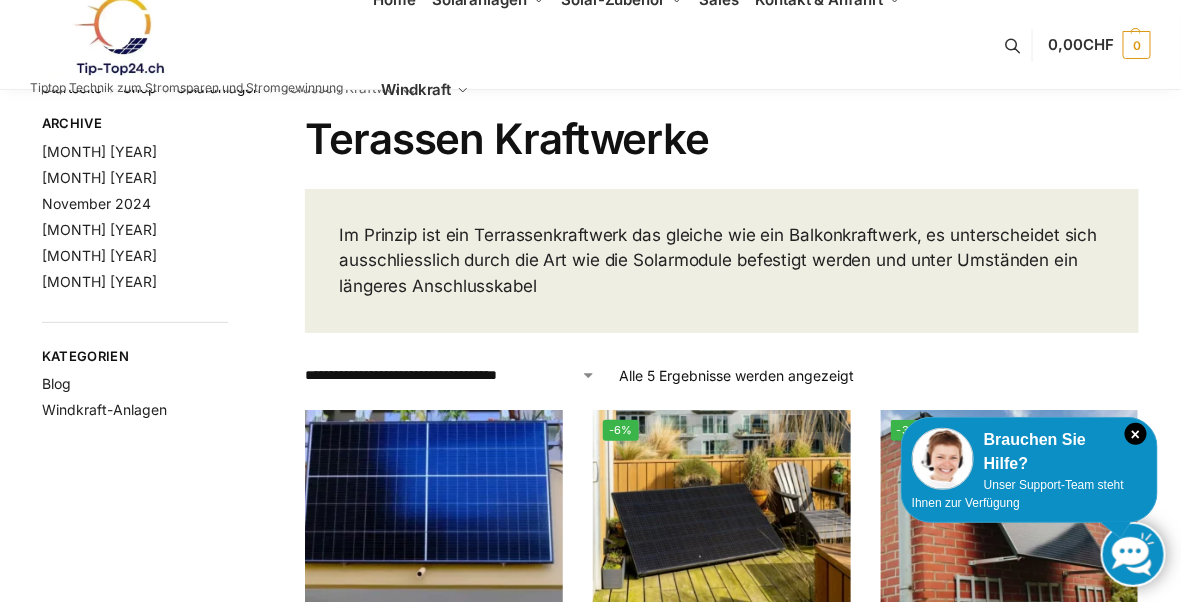 scroll, scrollTop: 28, scrollLeft: 0, axis: vertical 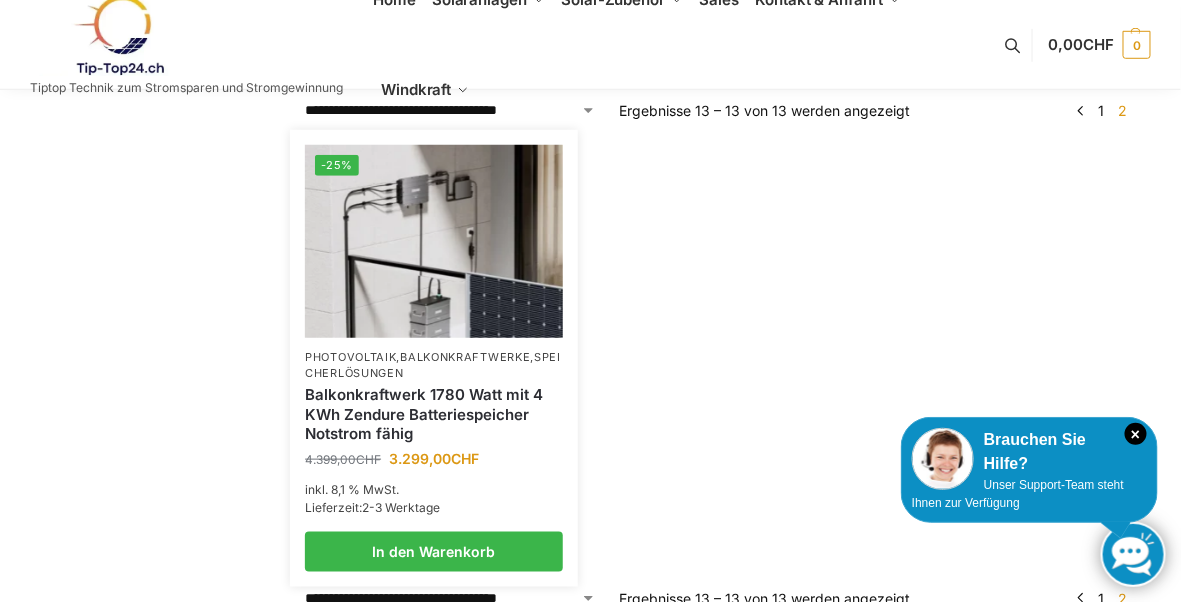 click at bounding box center (434, 241) 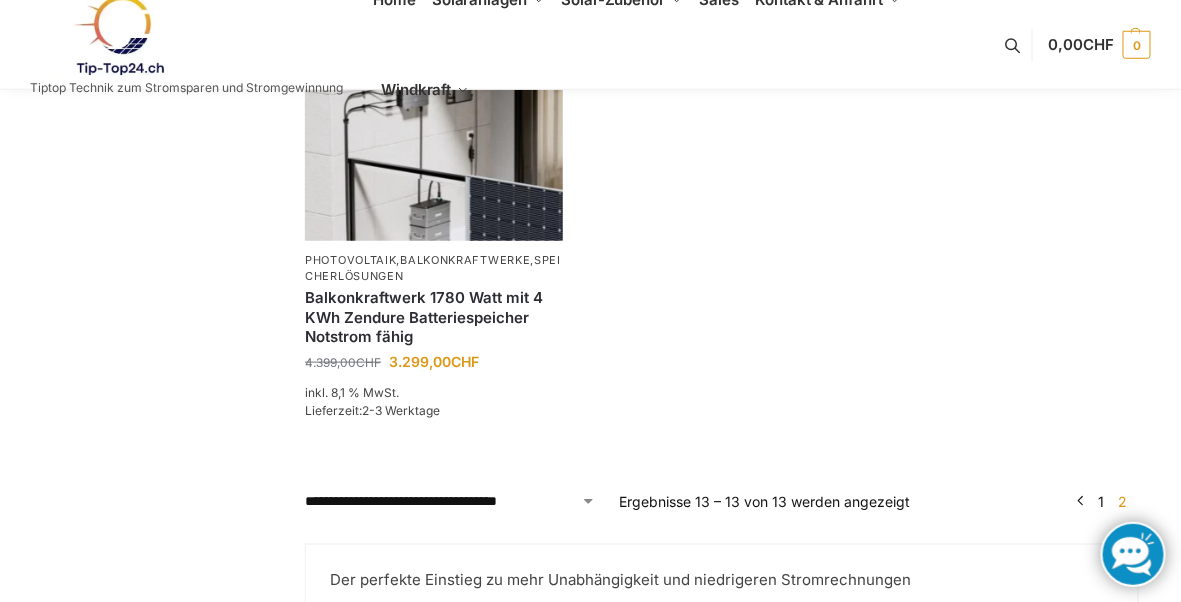 scroll, scrollTop: 518, scrollLeft: 0, axis: vertical 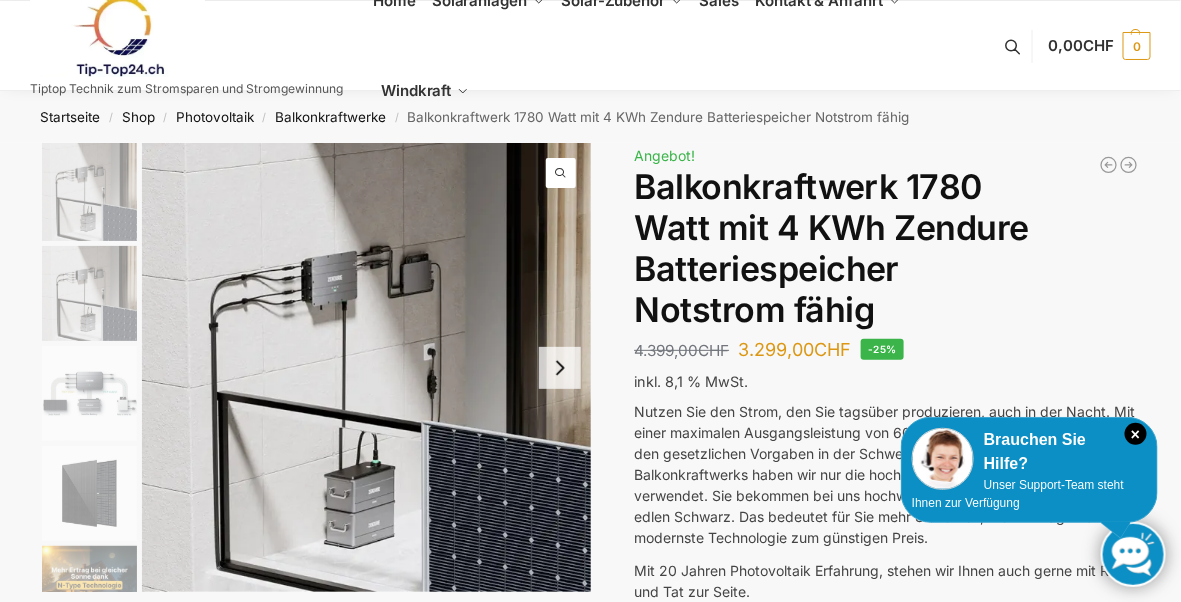 click on "×" at bounding box center [1136, 434] 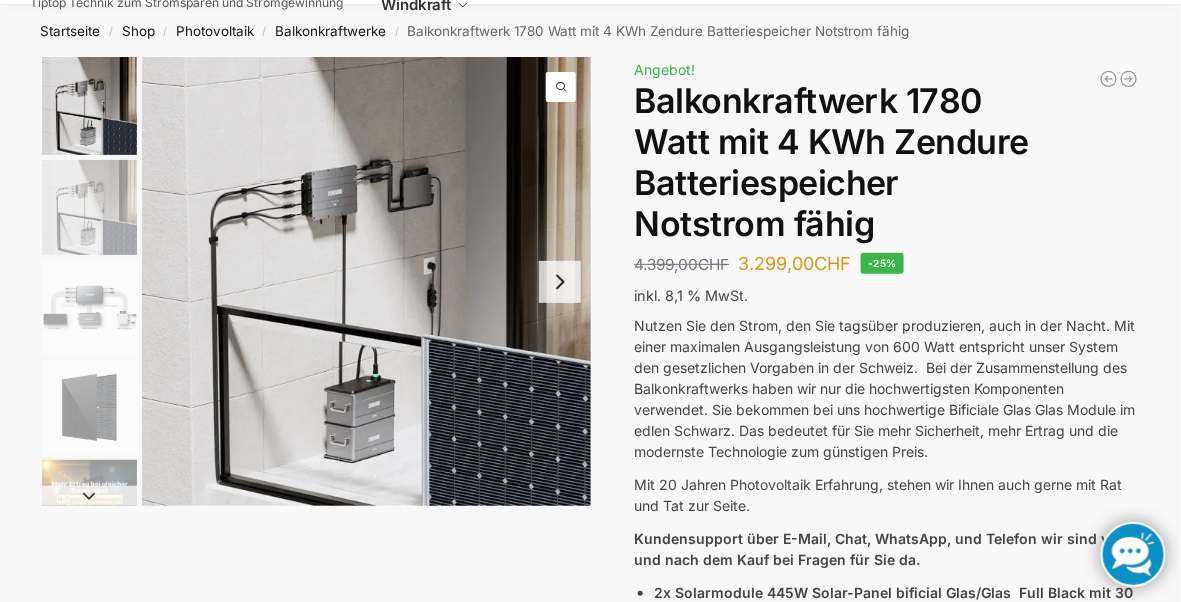 scroll, scrollTop: 87, scrollLeft: 0, axis: vertical 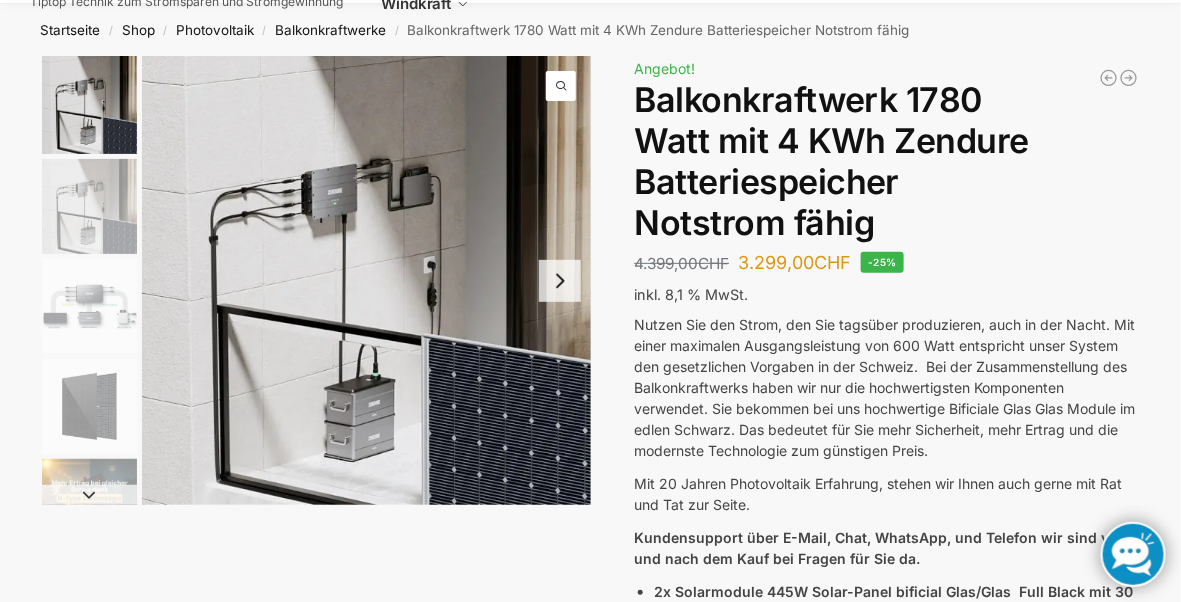 click at bounding box center (560, 281) 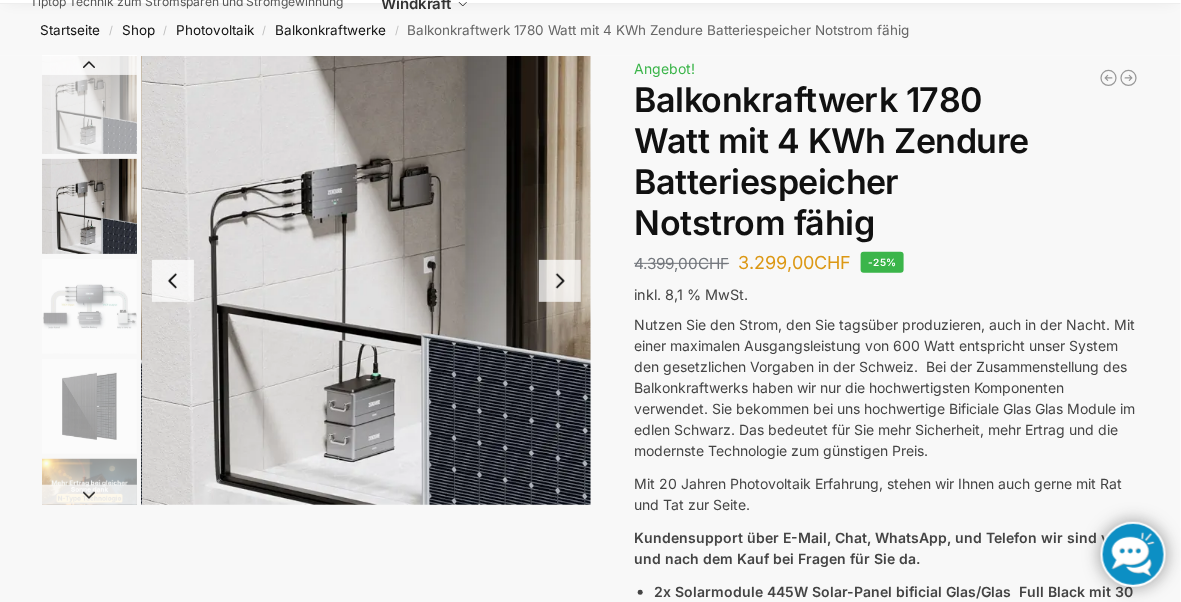 click at bounding box center [560, 281] 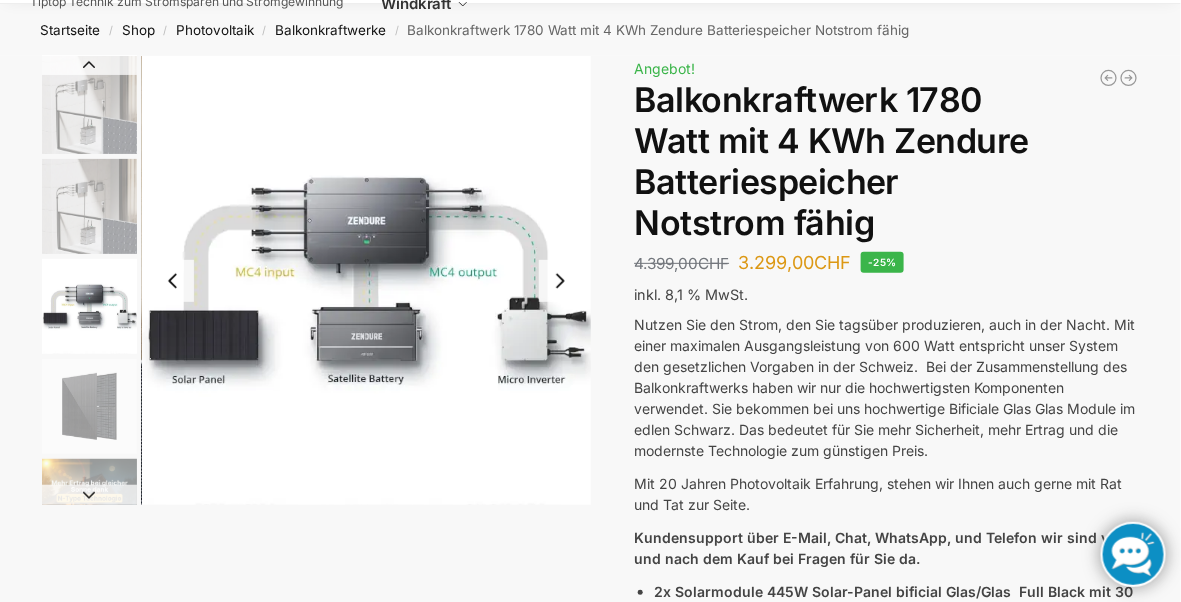 click at bounding box center (560, 281) 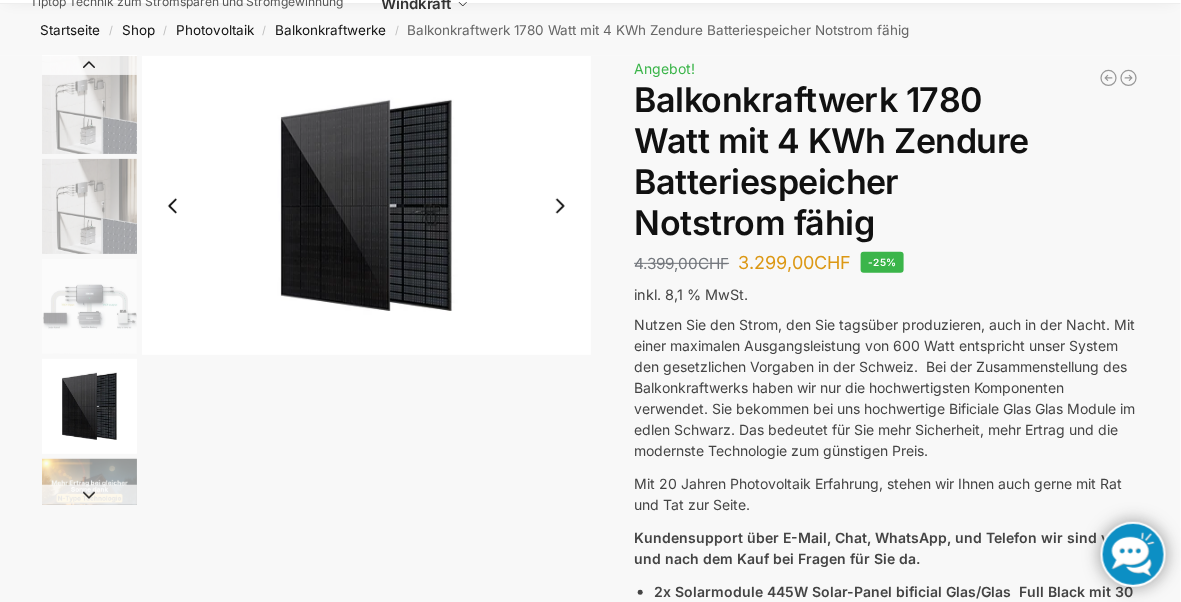 click at bounding box center [560, 206] 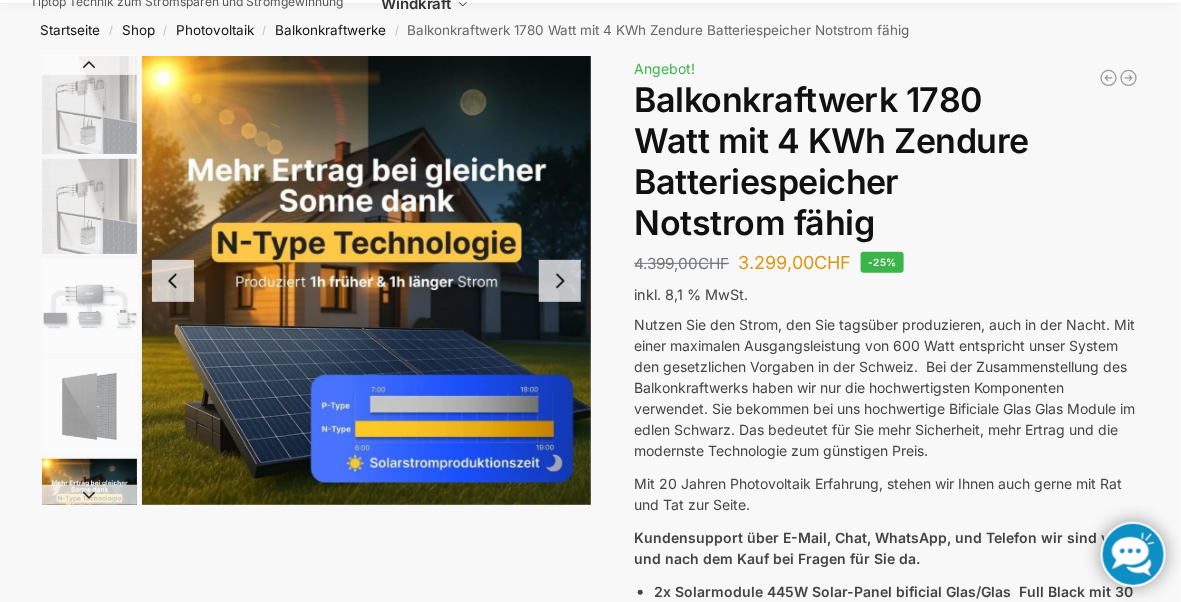 click at bounding box center (560, 281) 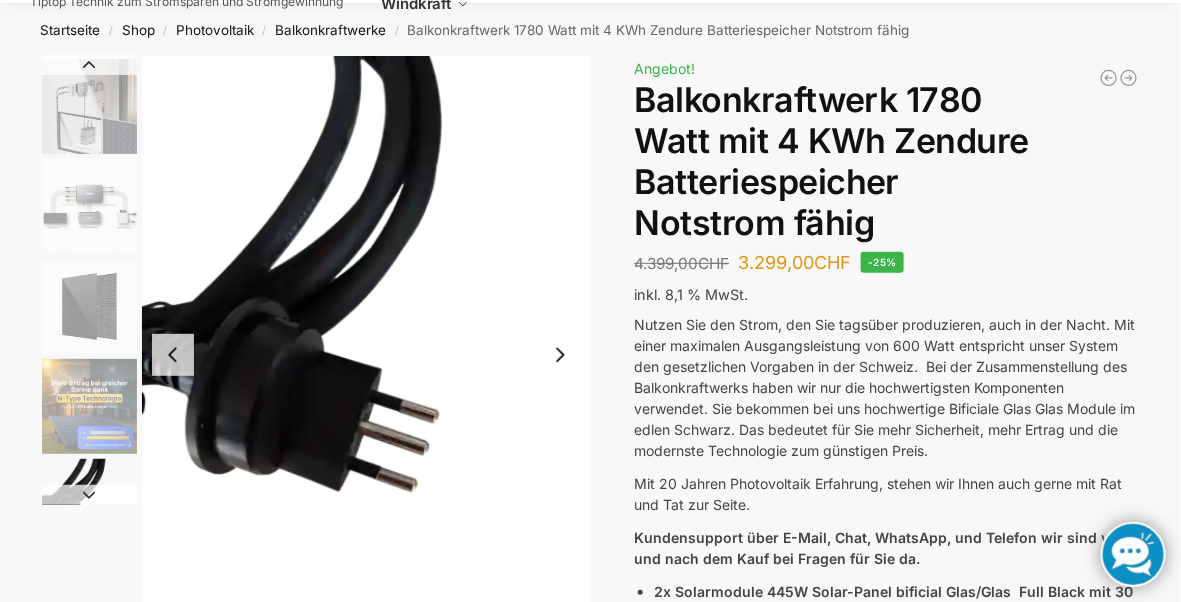 click at bounding box center [560, 355] 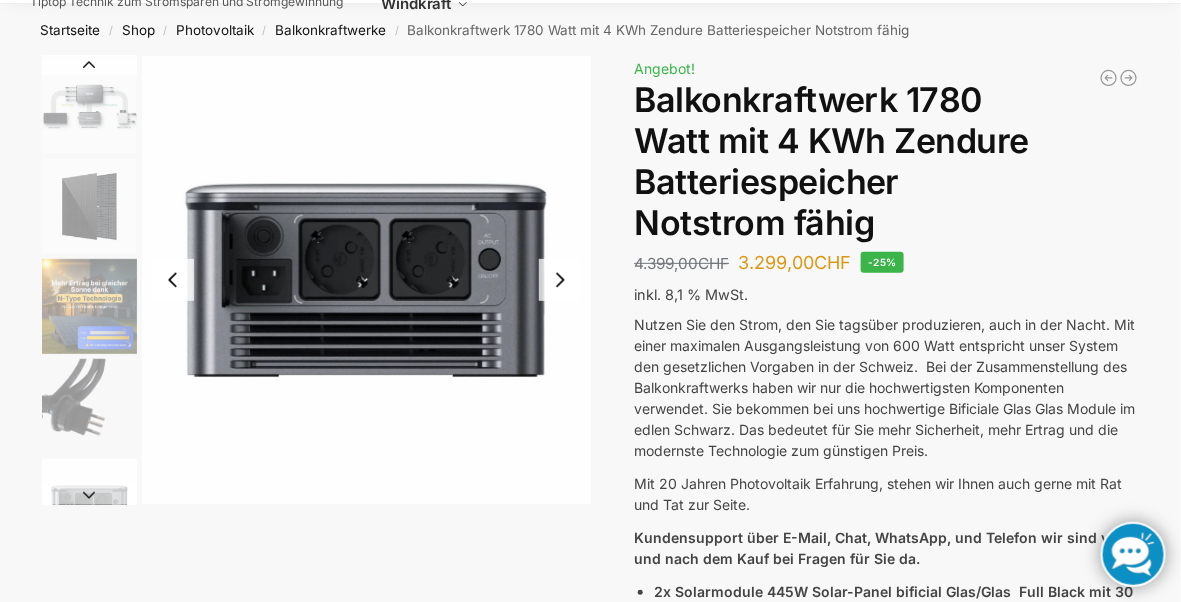 click at bounding box center (560, 280) 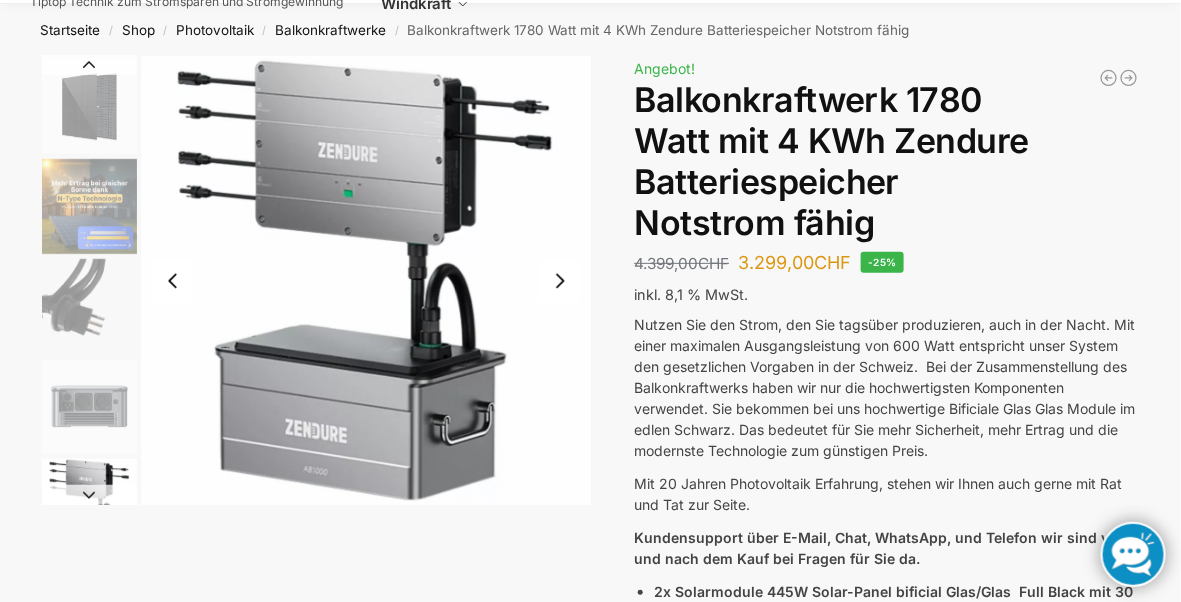 click at bounding box center (560, 281) 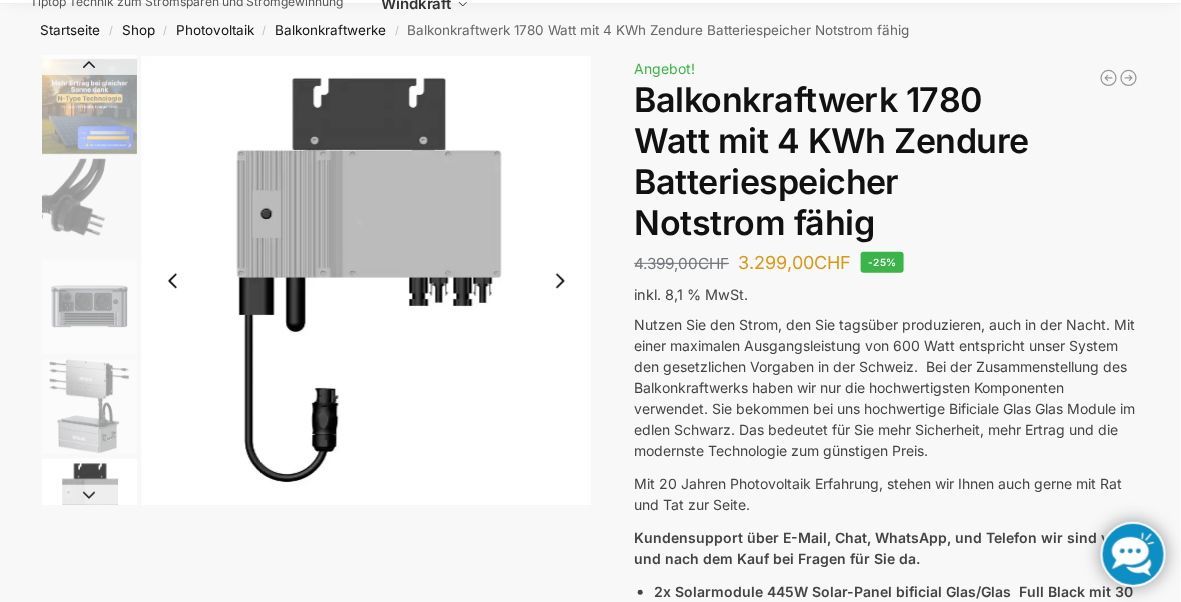 click at bounding box center (560, 281) 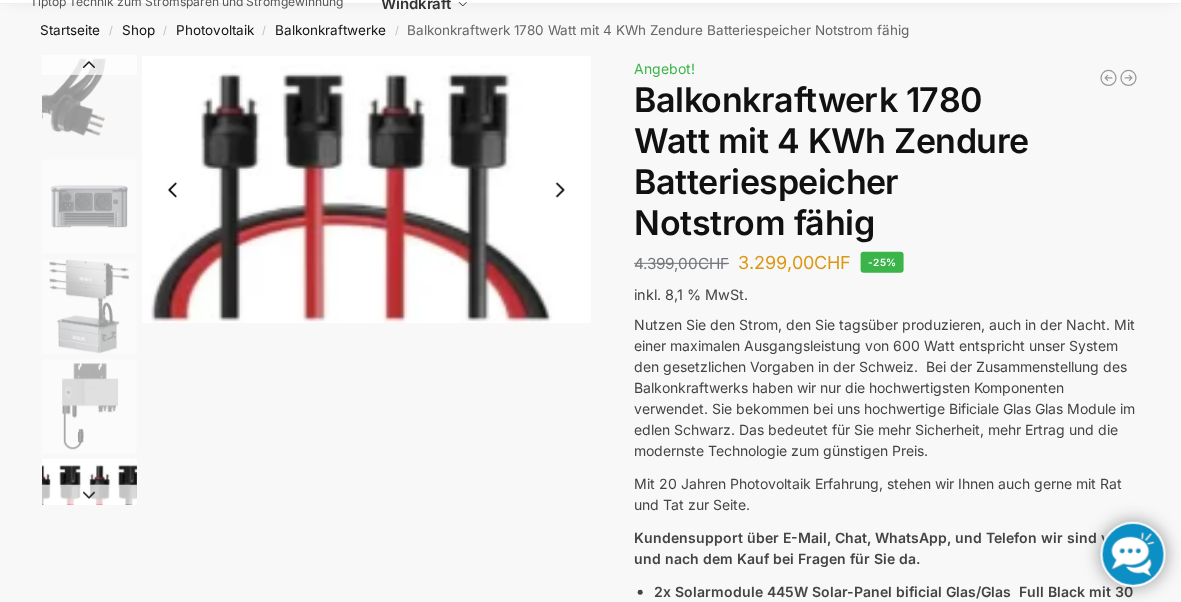 click at bounding box center [560, 190] 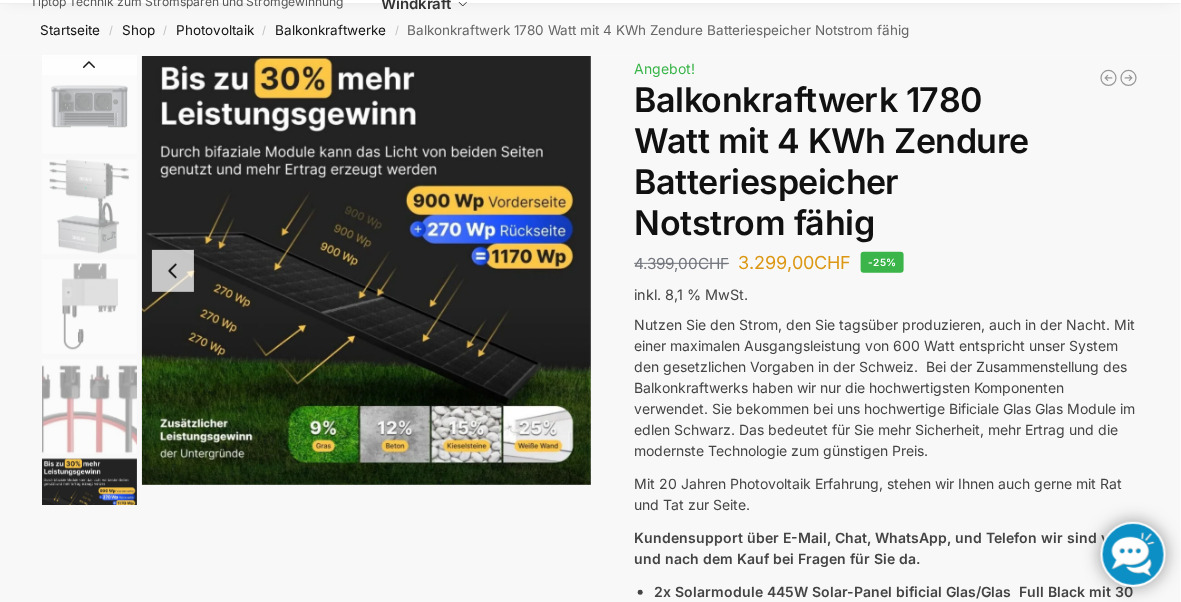 click at bounding box center [366, 270] 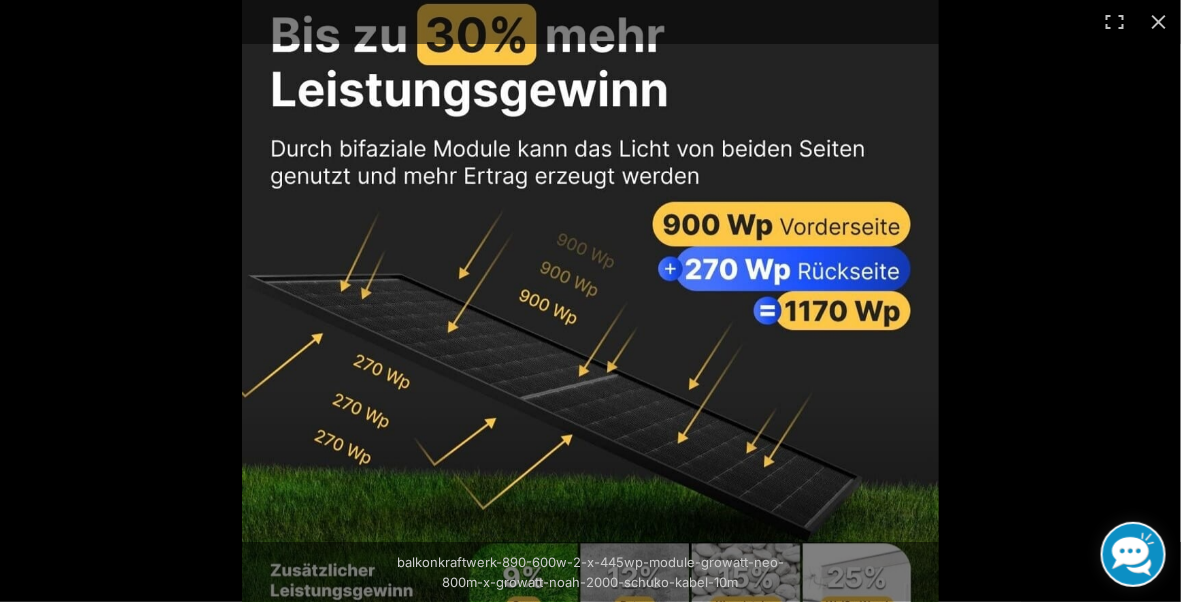 click at bounding box center (590, 333) 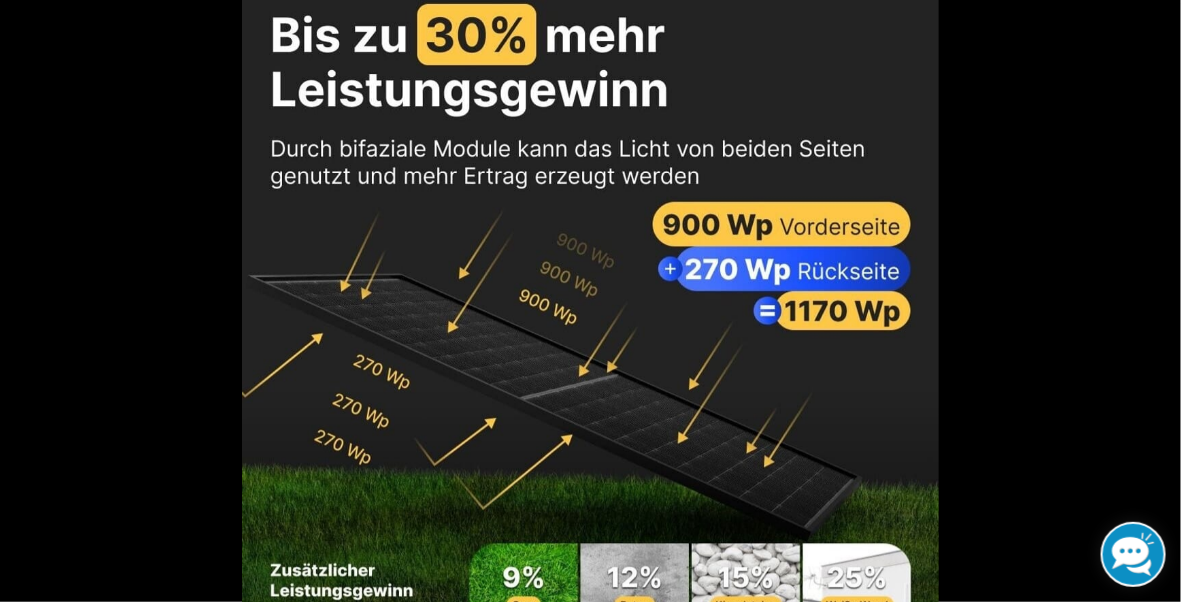 click at bounding box center (1159, 22) 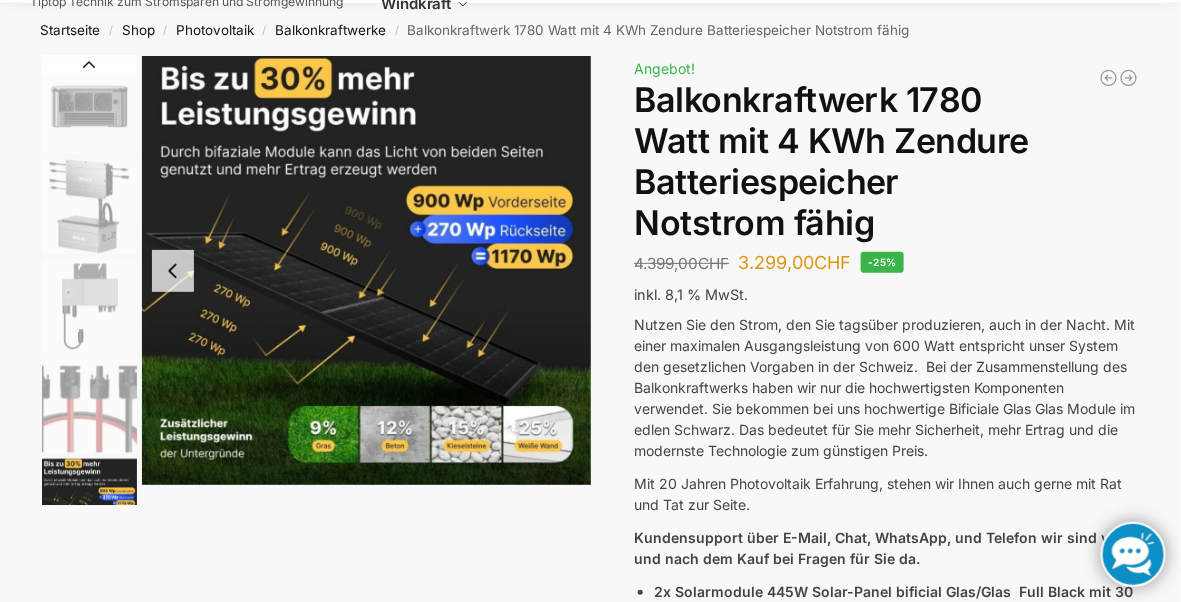 click on "balkonkraftwerk-890-600w-2-x-445wp-module-growatt-neo-800m-x-growatt-noah-2000-schuko-kabel-10m
Beschreibung
Zusätzliche Informationen
4.399,00  CHF   Ursprünglicher Preis war: 4.399,00 CHF 3.299,00  CHF Aktueller Preis ist: 3.299,00 CHF.
In den Warenkorb
Flexible Solarpanels (2×120 W) & SolarLaderegler
399,00  CHF   Ursprünglicher Preis war: 399,00 CHF 199,00  CHF Aktueller Preis ist: 199,00 CHF.
Balkonkraftwerk 900/600 Watt bificial Glas/Glas
629,00  CHF
Angebot! Balkonkraftwerk 1780 Watt mit 4 KWh Zendure Batteriespeicher Notstrom fähig 4.399,00  CHF   Ursprünglicher Preis war: 4.399,00 CHF 3.299,00  CHF Aktueller Preis ist: 3.299,00 CHF.
-25%
inkl. 8,1 % MwSt. Mit 20 Jahren Photovoltaik Erfahrung, stehen wir Ihnen auch gerne mit Rat und Tat zur Seite." at bounding box center (590, 666) 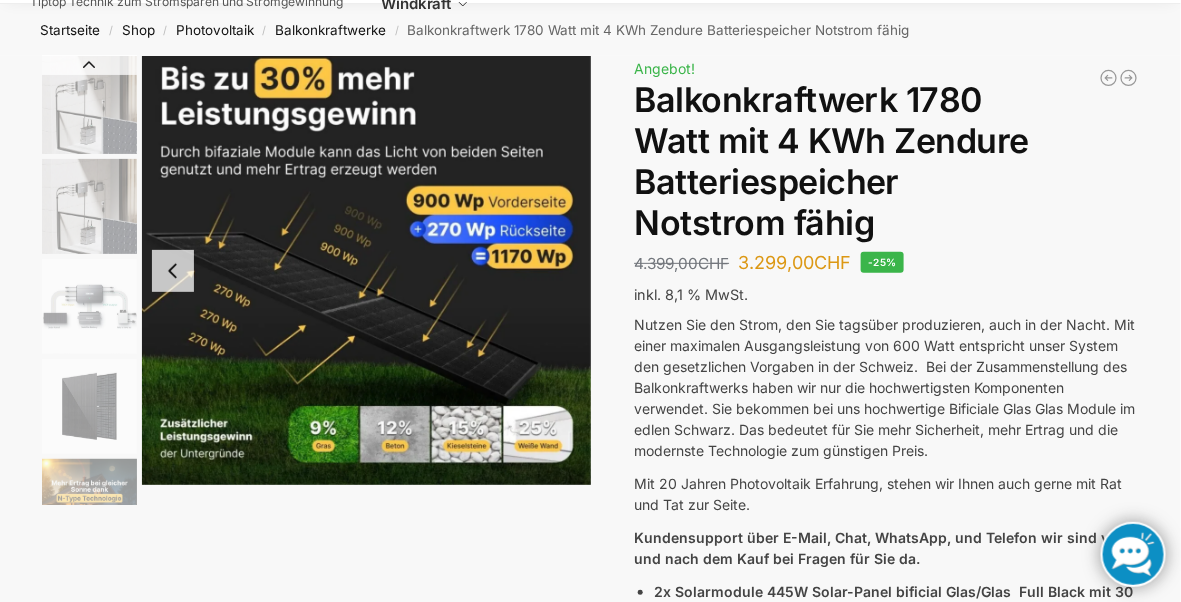 click at bounding box center (89, 105) 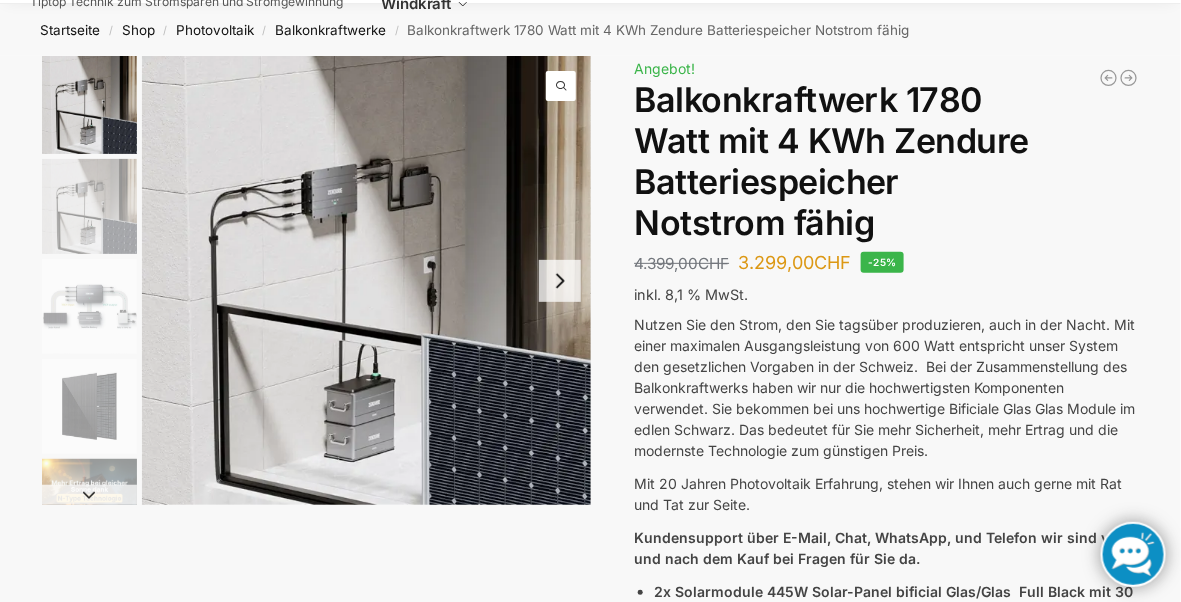 click at bounding box center [560, 281] 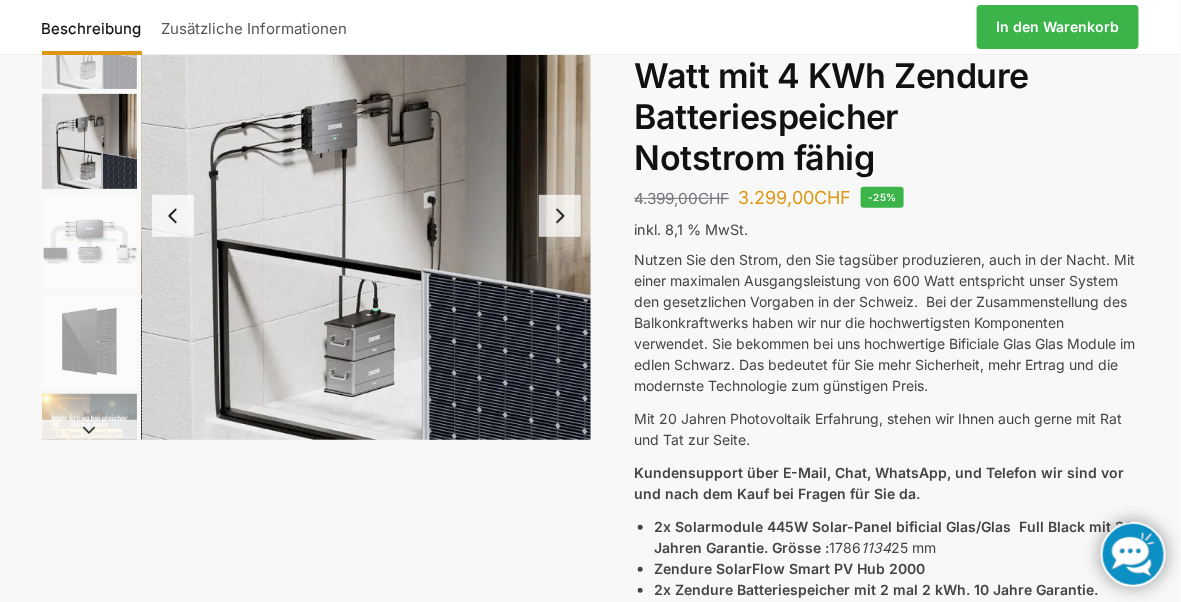 scroll, scrollTop: 131, scrollLeft: 0, axis: vertical 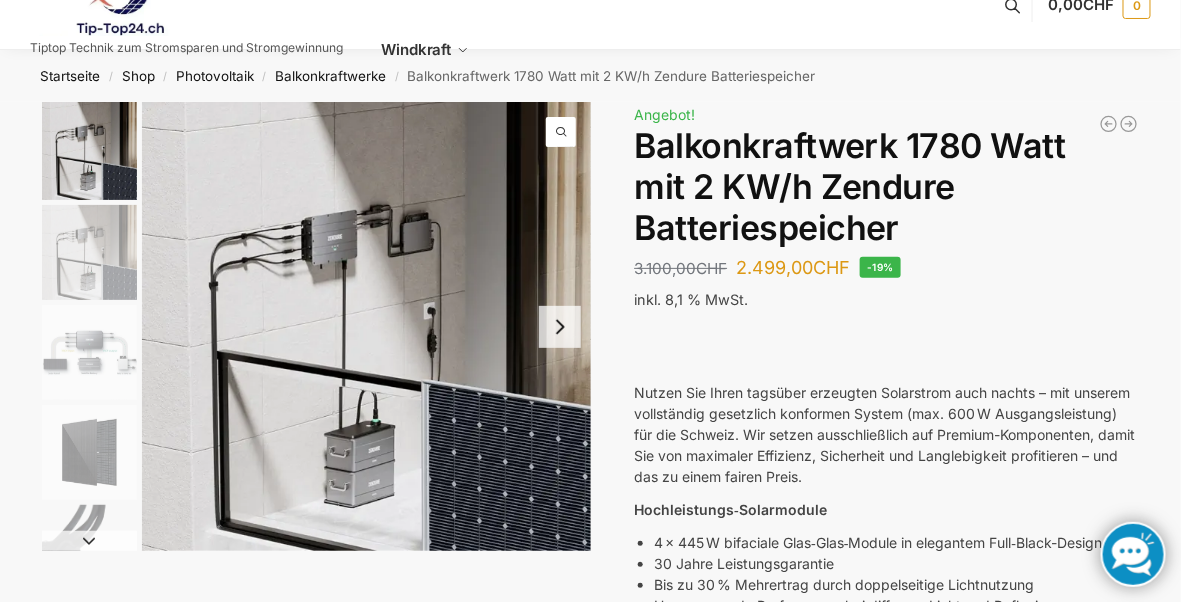 click on "Balkonkraftwerke" at bounding box center (330, 76) 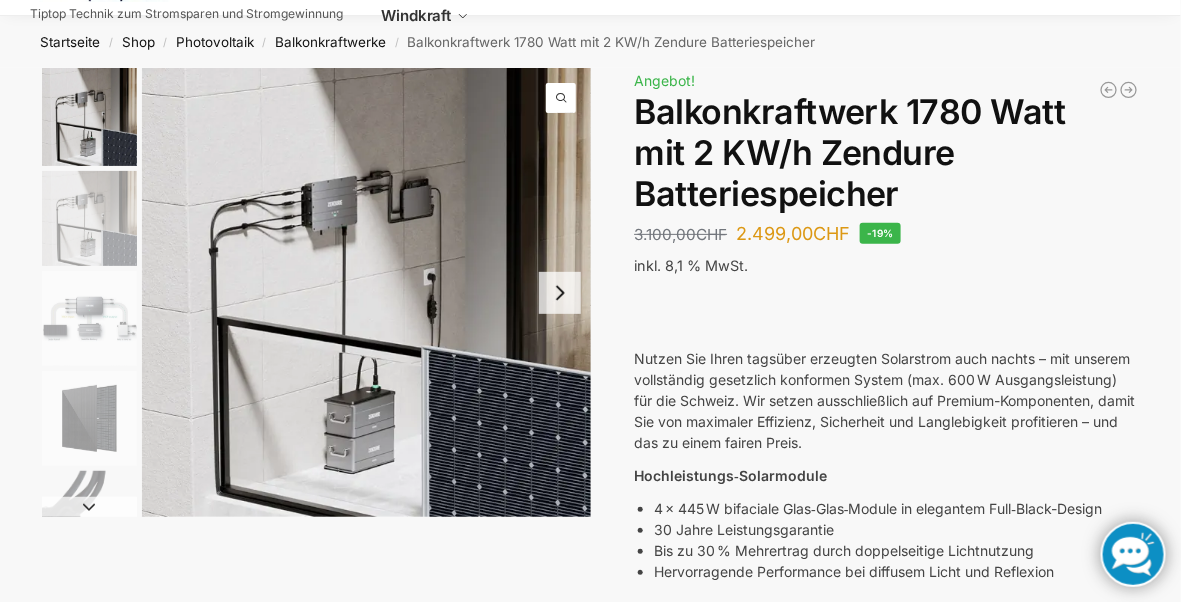 scroll, scrollTop: 105, scrollLeft: 0, axis: vertical 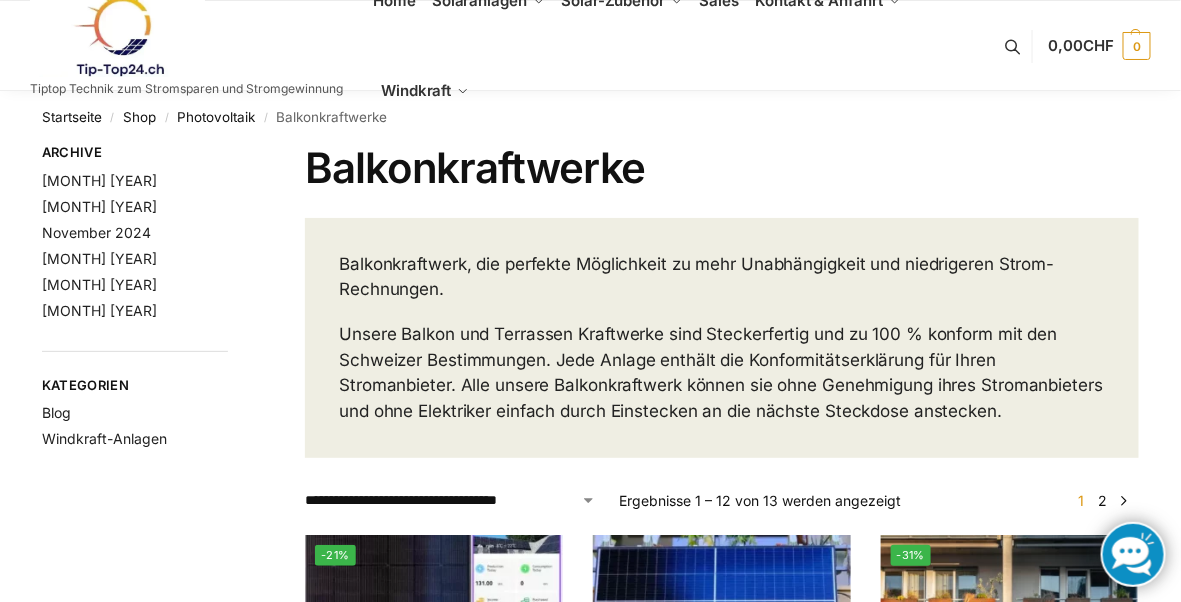 click on "Solaranlagen" at bounding box center [488, 1] 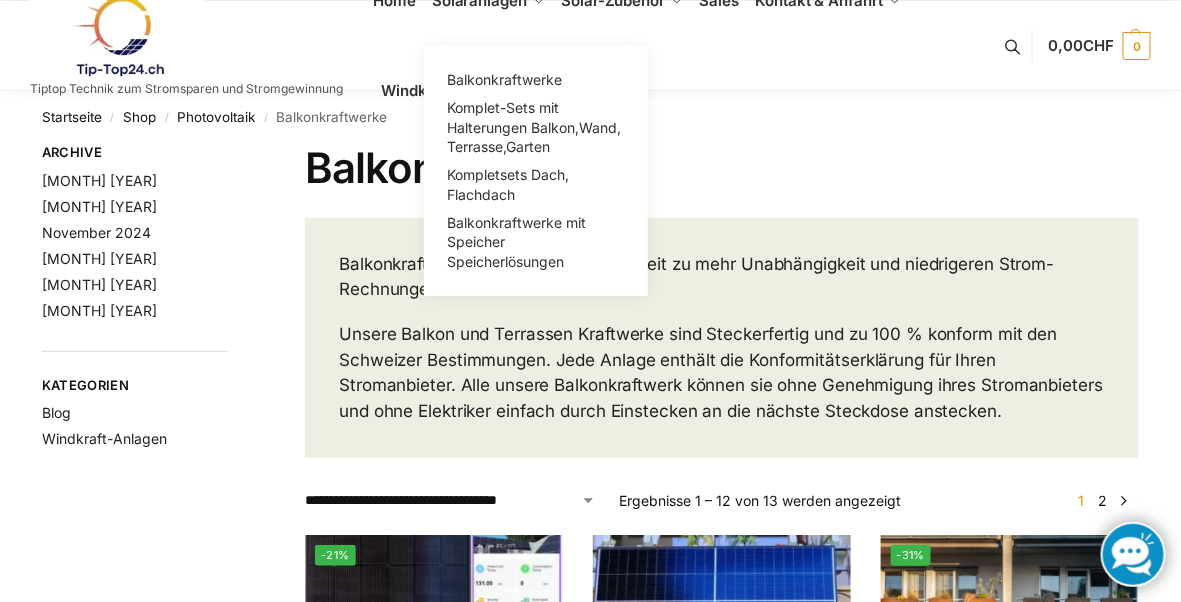 click on "Komplet-Sets mit Halterungen Balkon,Wand, Terrasse,Garten" at bounding box center [534, 127] 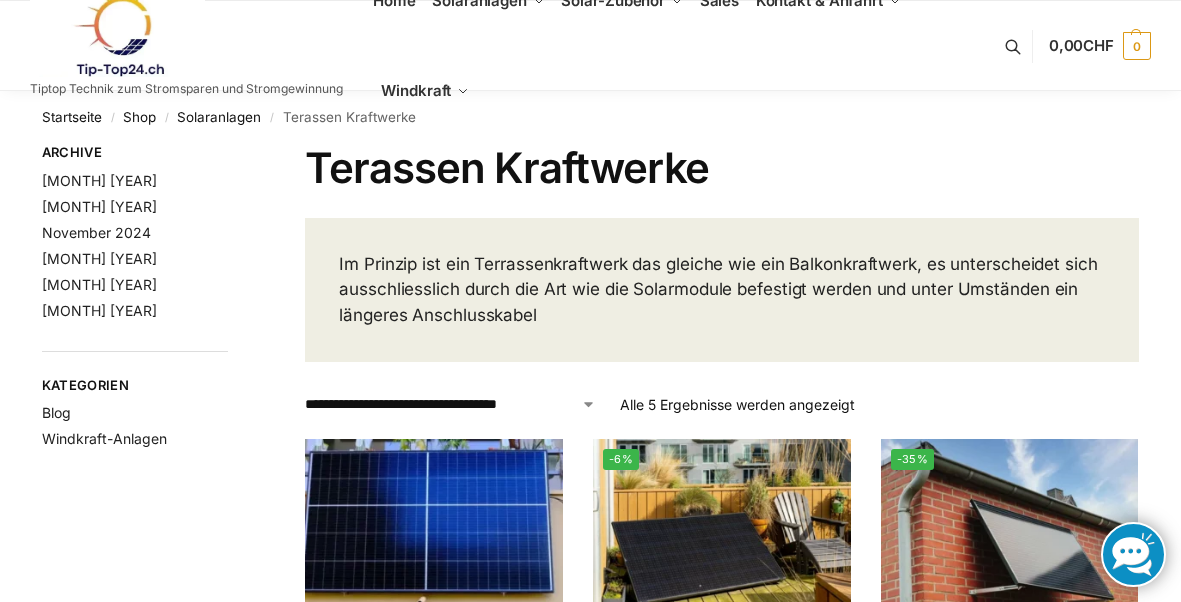 scroll, scrollTop: 0, scrollLeft: 0, axis: both 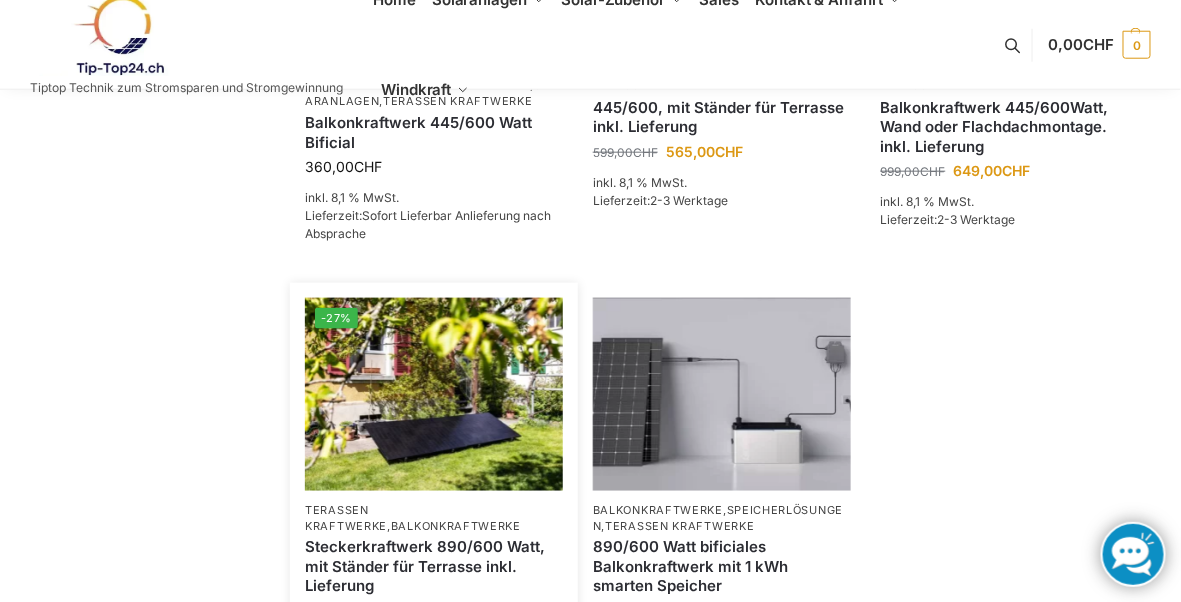 click at bounding box center (434, 394) 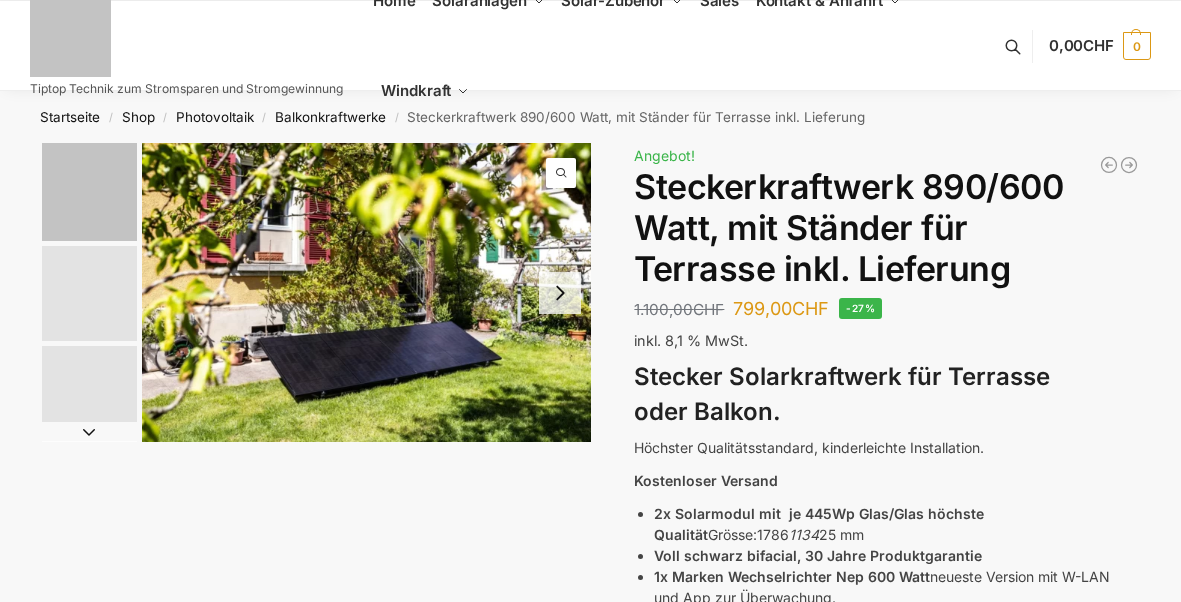 scroll, scrollTop: 0, scrollLeft: 0, axis: both 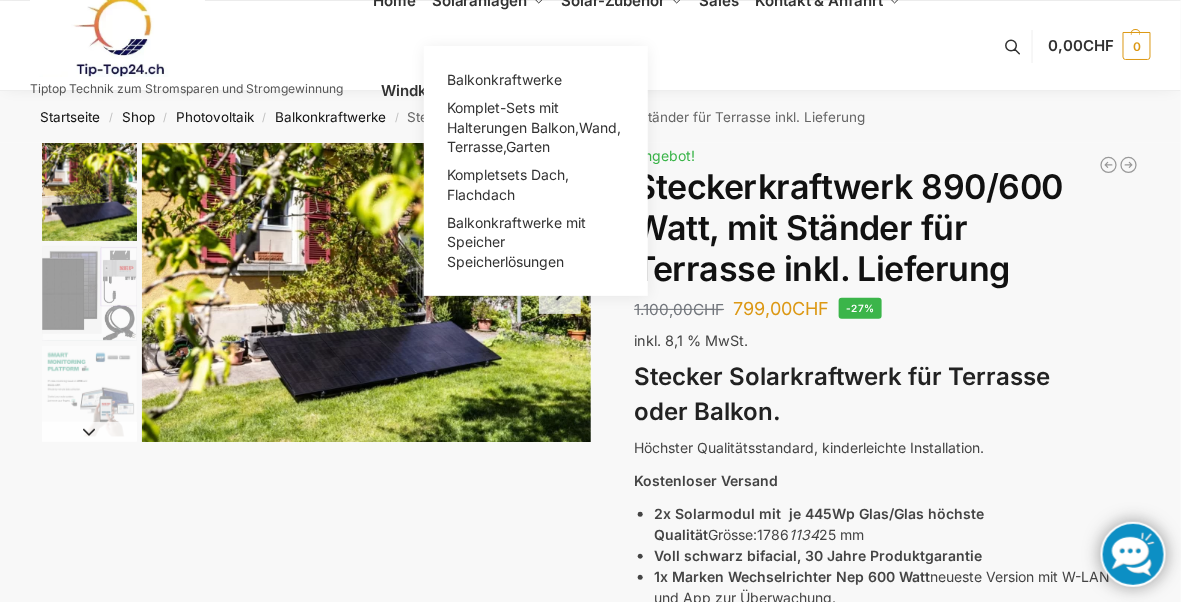 click on "Solaranlagen" at bounding box center (488, 1) 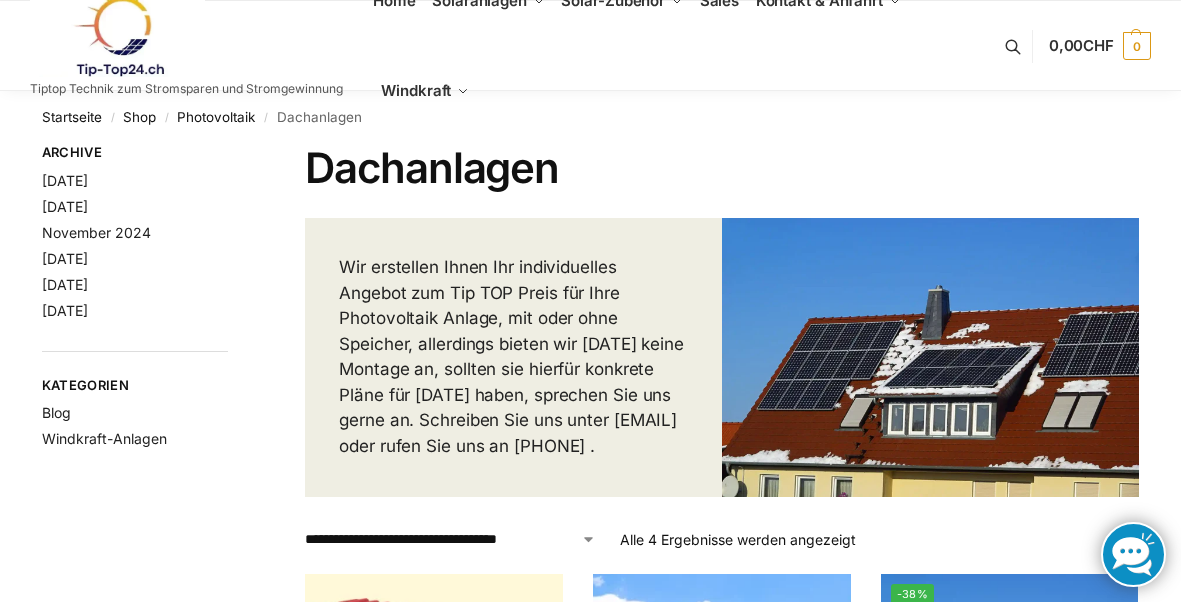 scroll, scrollTop: 0, scrollLeft: 0, axis: both 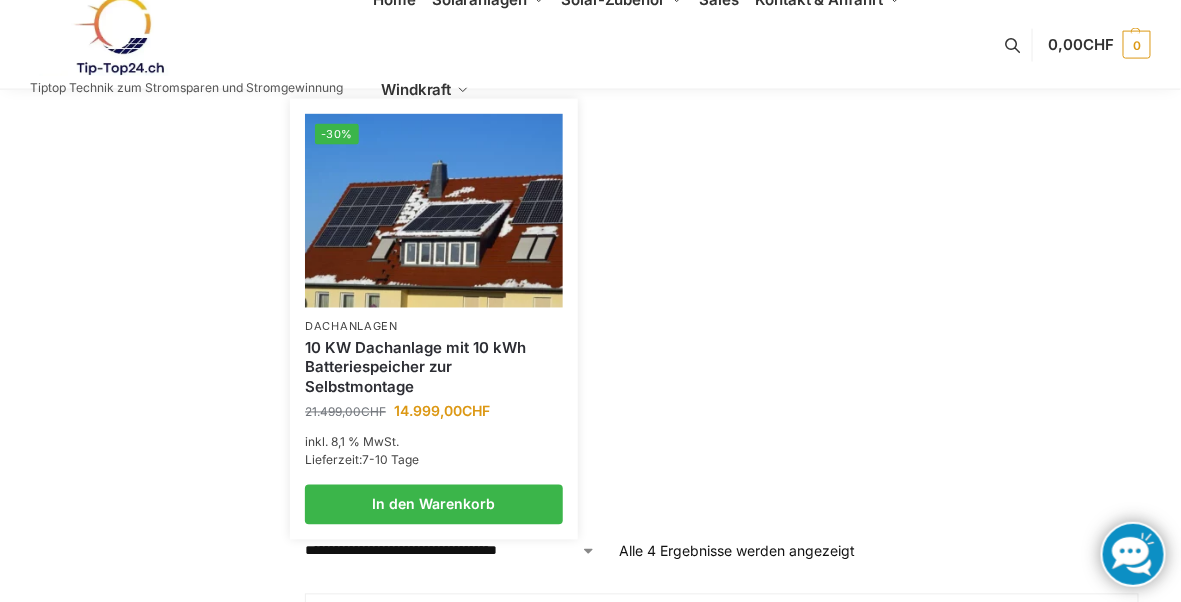 click at bounding box center (434, 210) 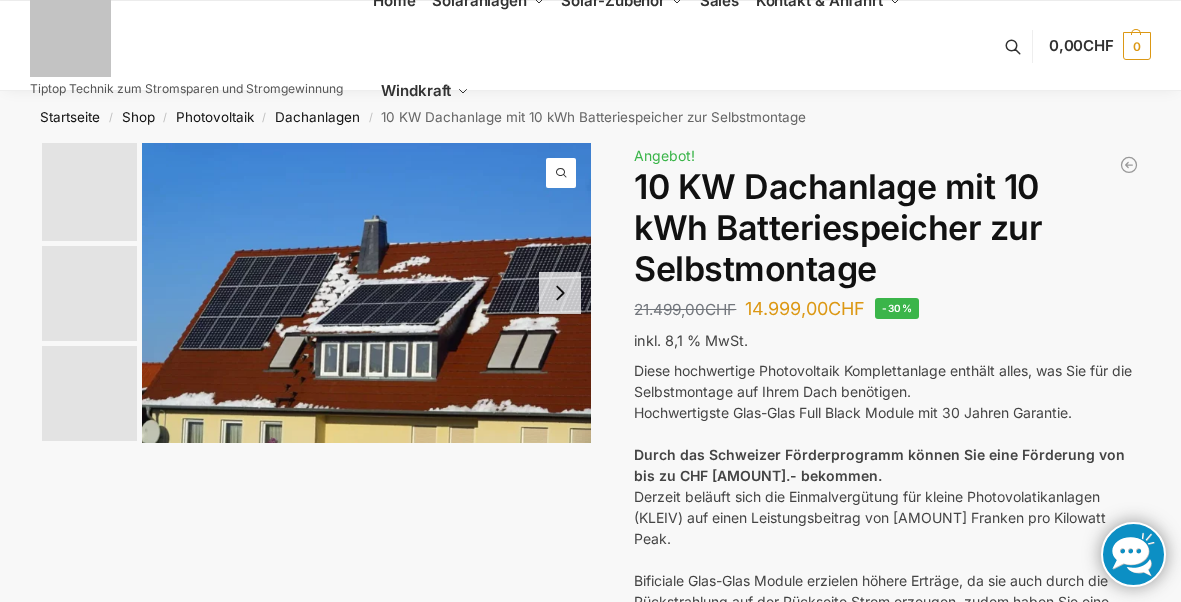 scroll, scrollTop: 0, scrollLeft: 0, axis: both 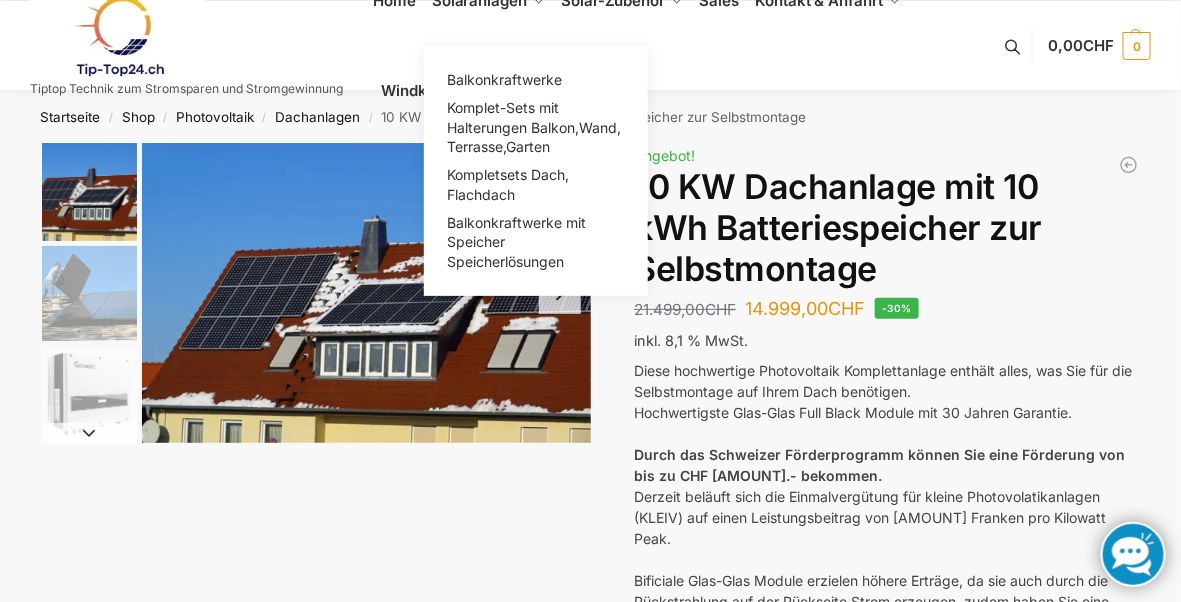 click on "Solaranlagen" at bounding box center (479, 0) 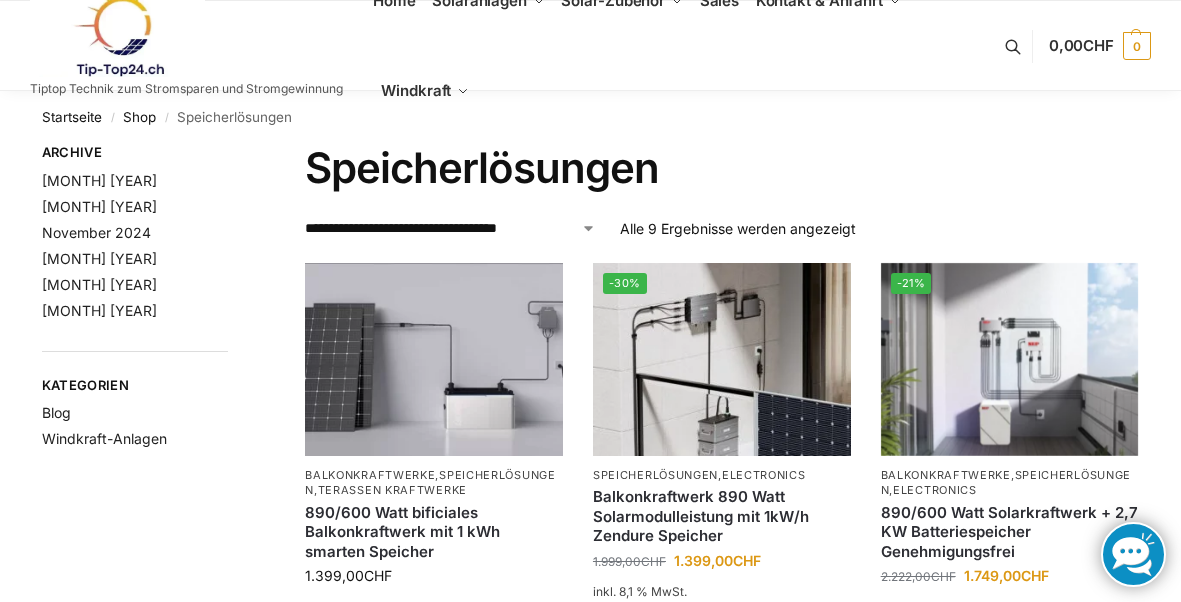 scroll, scrollTop: 0, scrollLeft: 0, axis: both 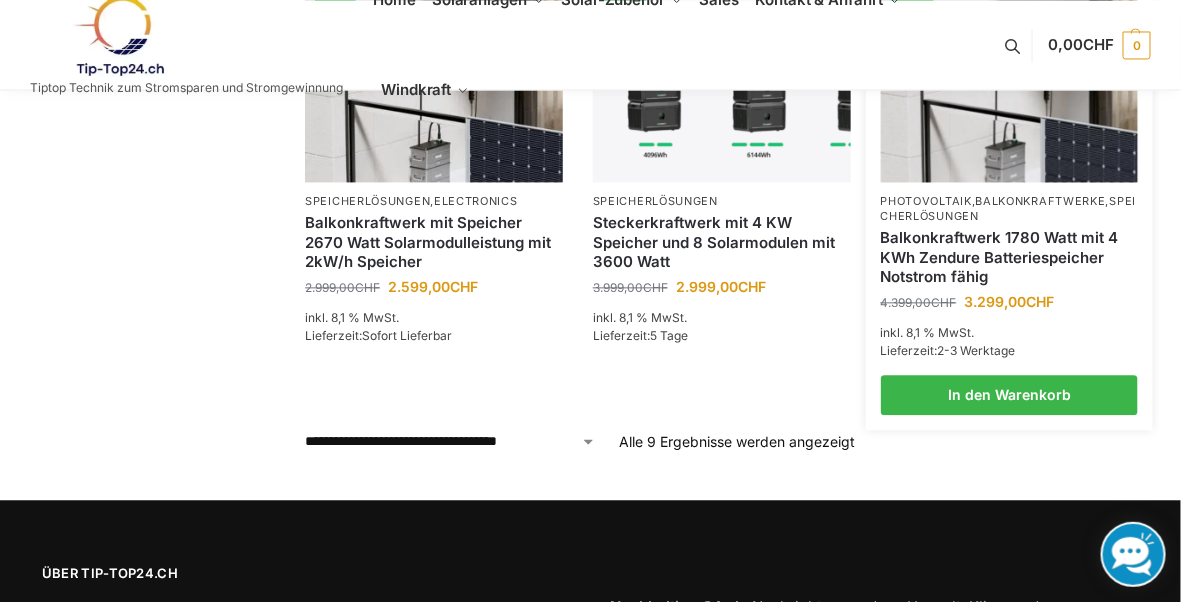 click on "Balkonkraftwerk 1780 Watt mit 4 KWh Zendure Batteriespeicher Notstrom fähig" at bounding box center [1010, 257] 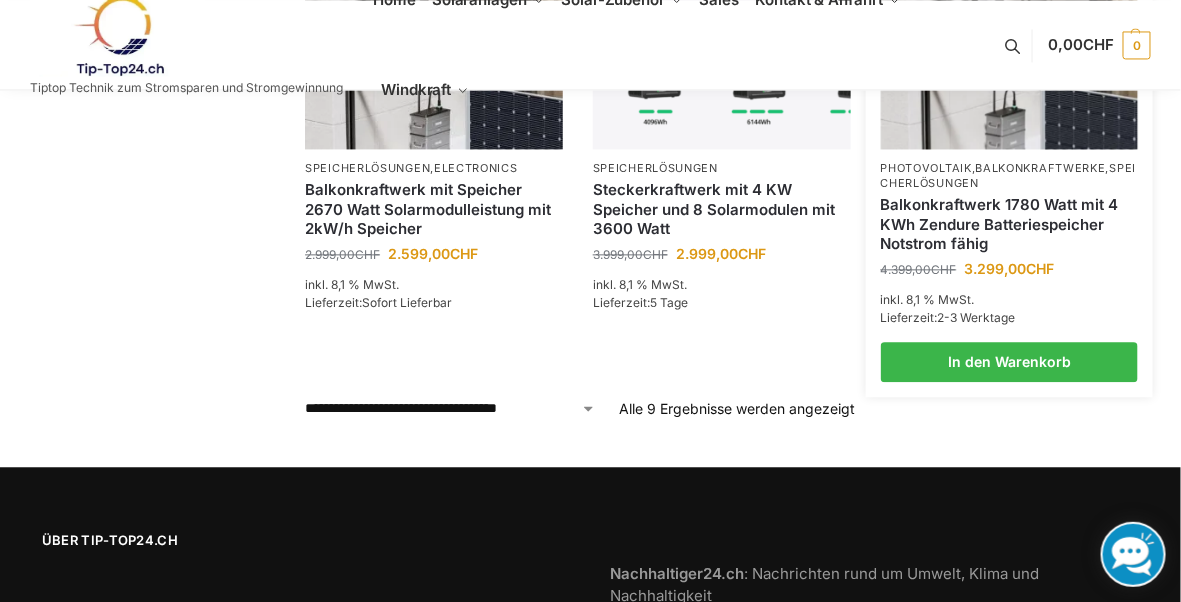 scroll, scrollTop: 1176, scrollLeft: 0, axis: vertical 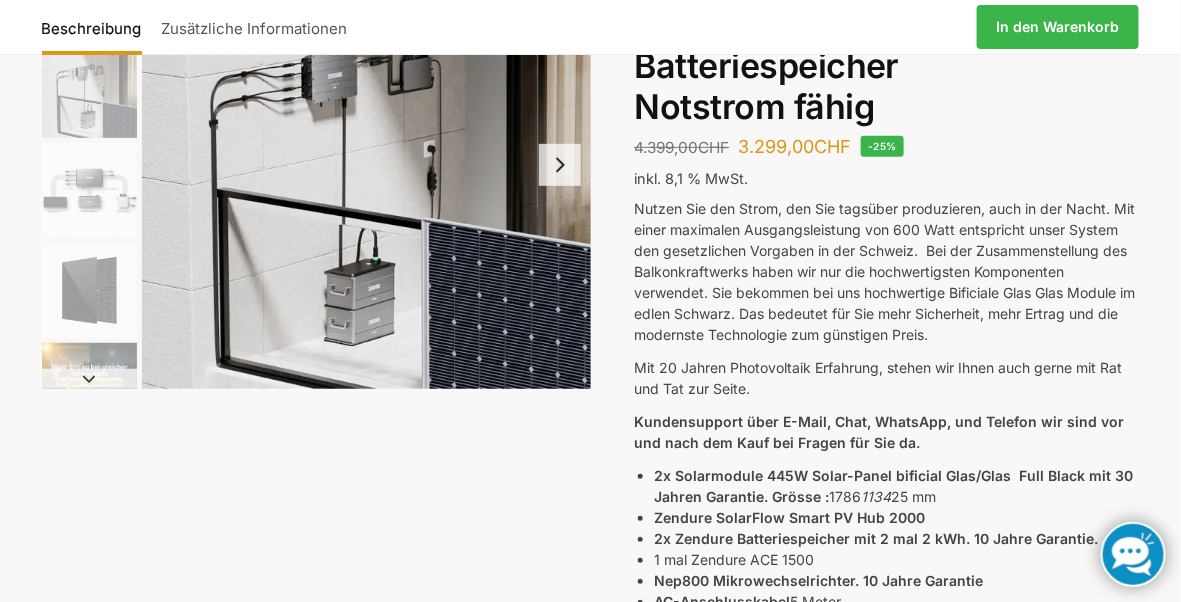 click on "1 mal Zendure ACE 1500" at bounding box center [896, 559] 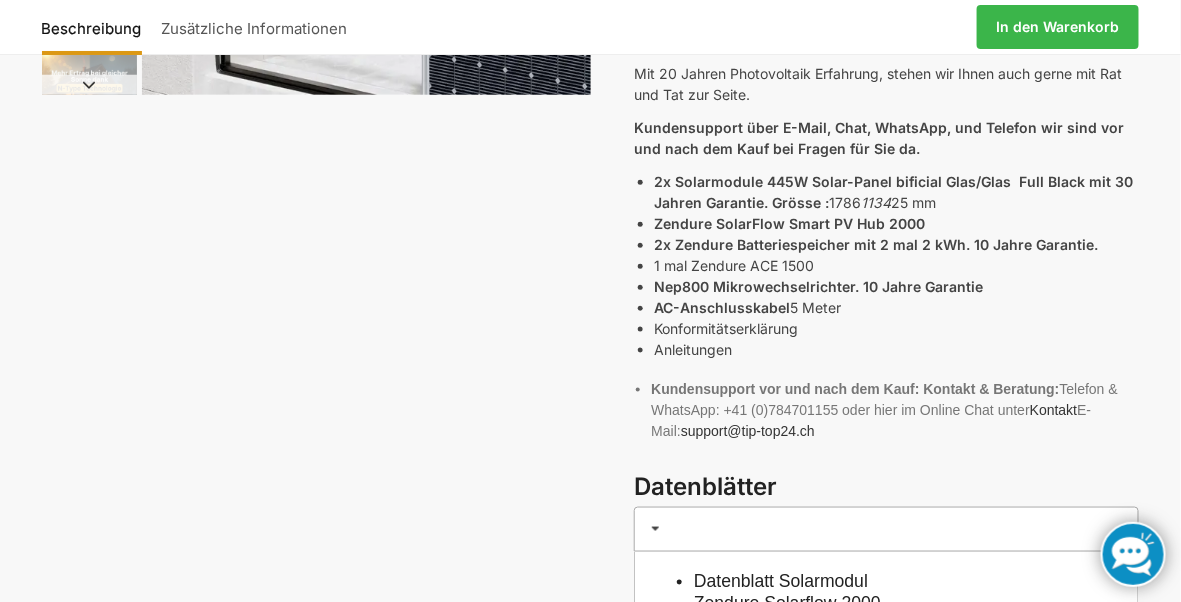 scroll, scrollTop: 498, scrollLeft: 0, axis: vertical 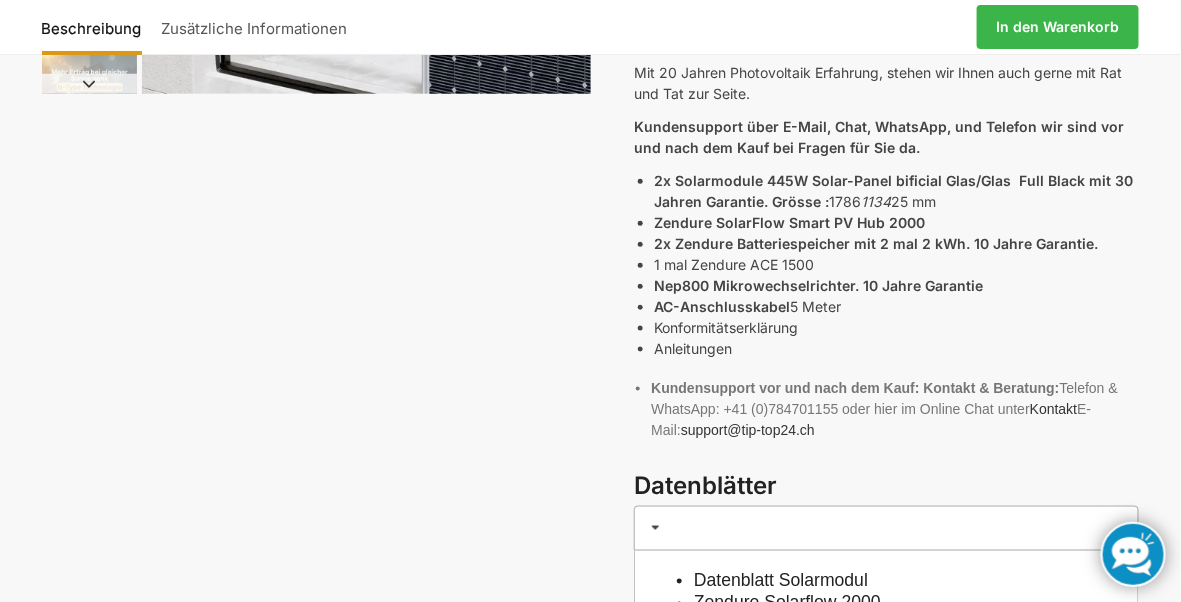 click on "Datenblatt Solarmodul" at bounding box center [781, 580] 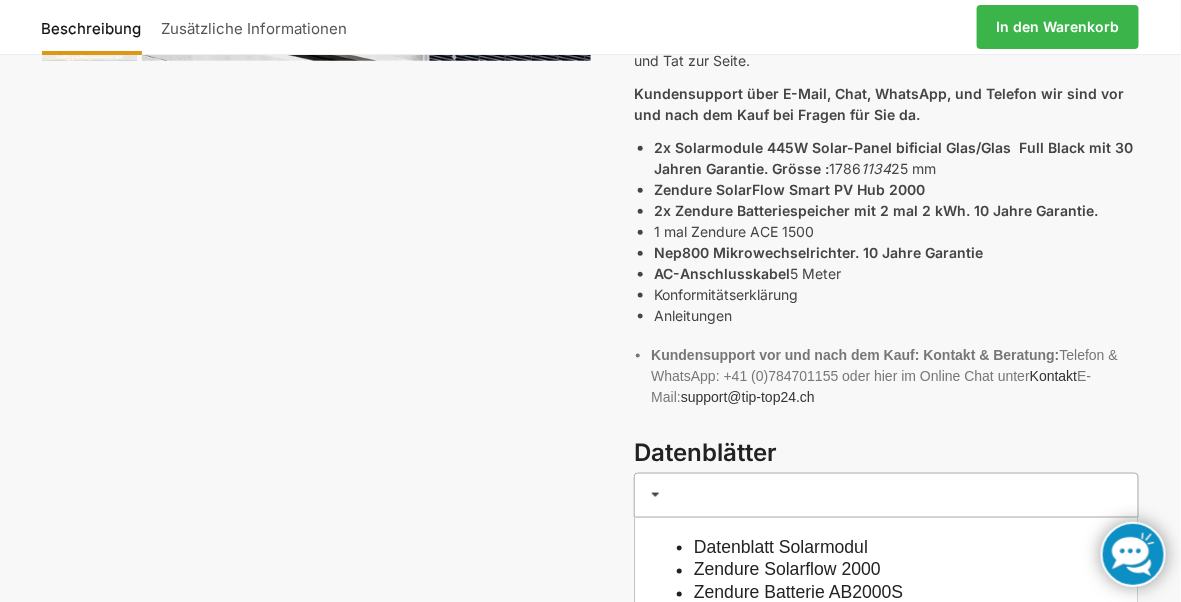 scroll, scrollTop: 562, scrollLeft: 0, axis: vertical 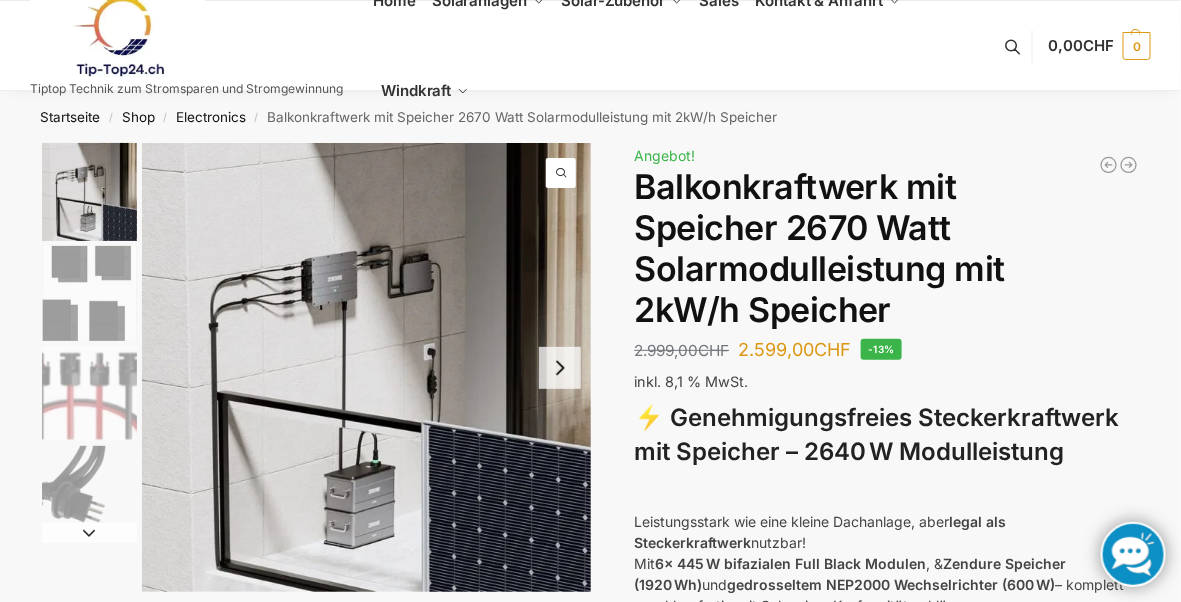 click on "Electronics" at bounding box center [211, 117] 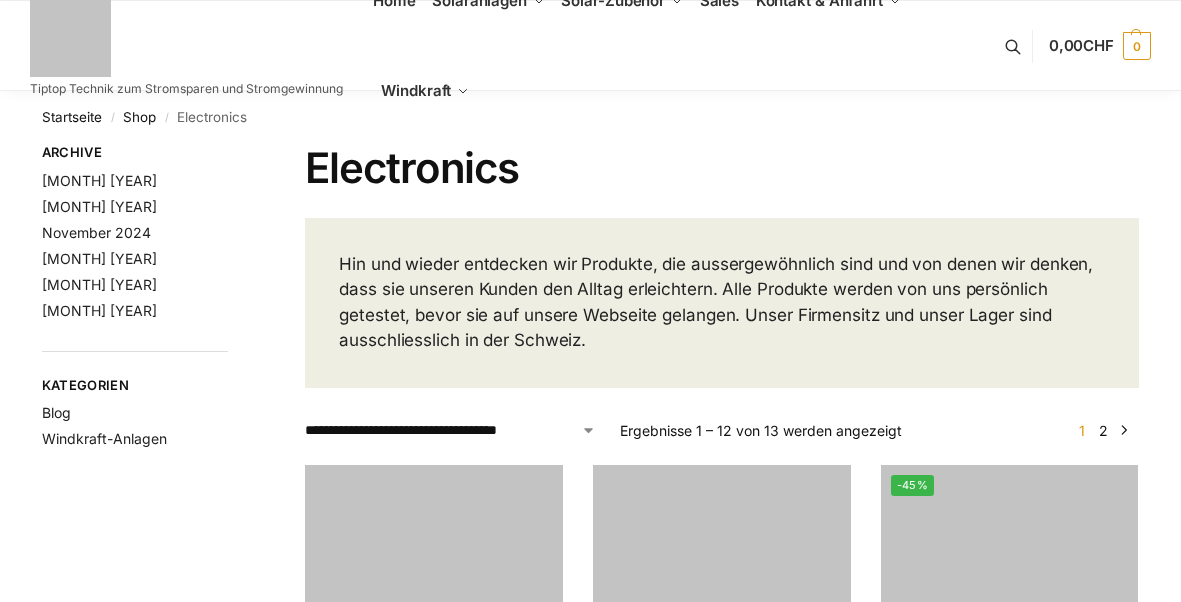 scroll, scrollTop: 0, scrollLeft: 0, axis: both 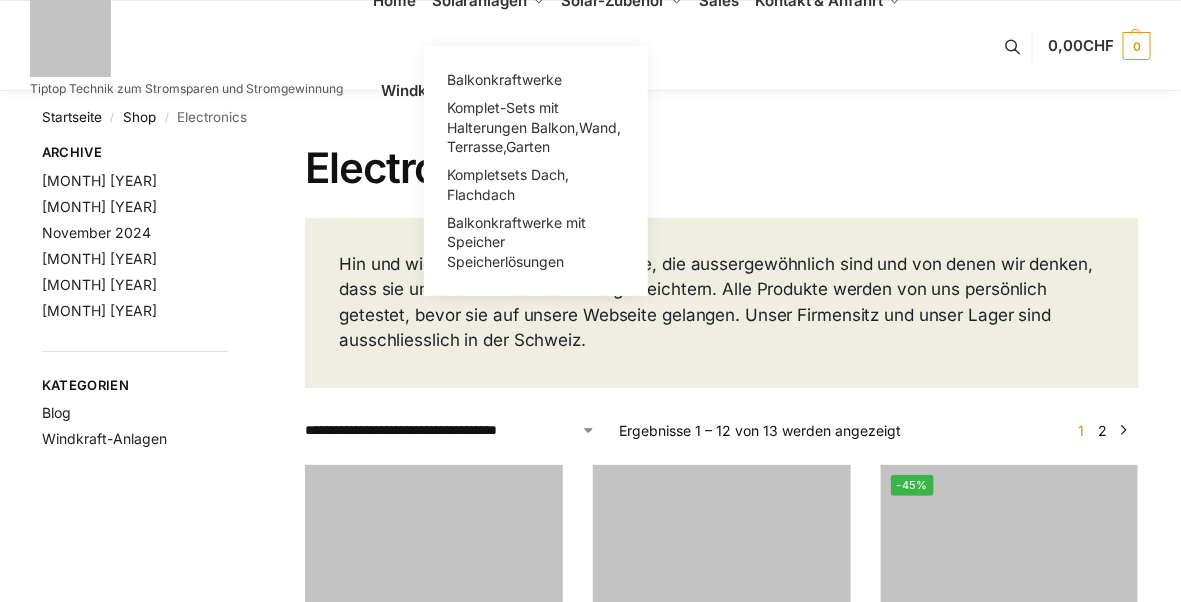 click on "Solaranlagen" at bounding box center [479, 0] 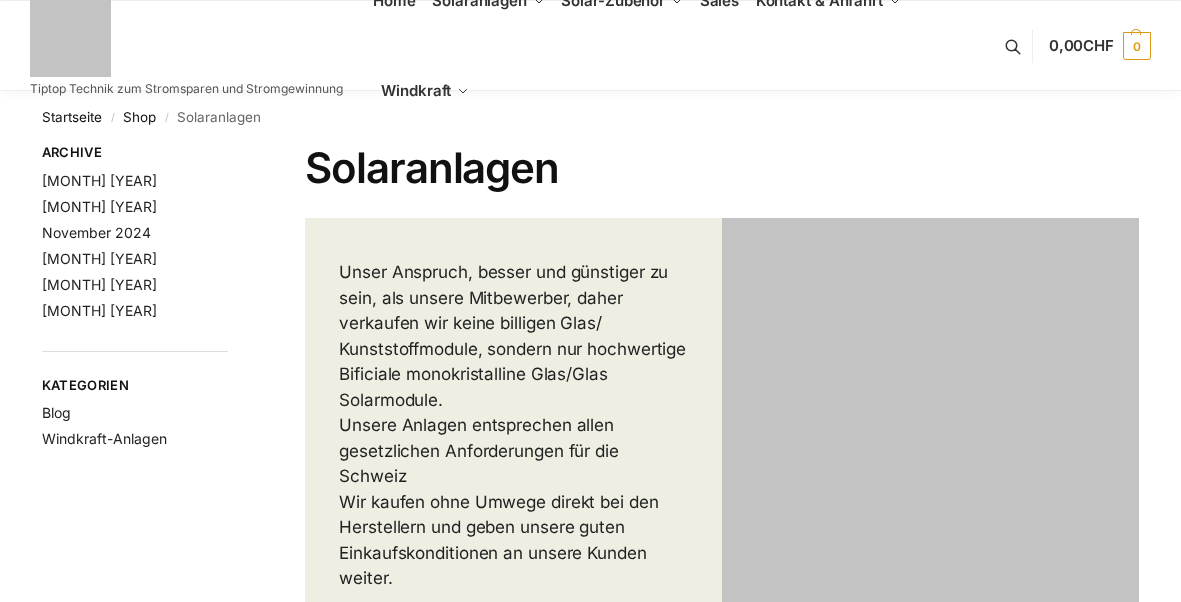 scroll, scrollTop: 0, scrollLeft: 0, axis: both 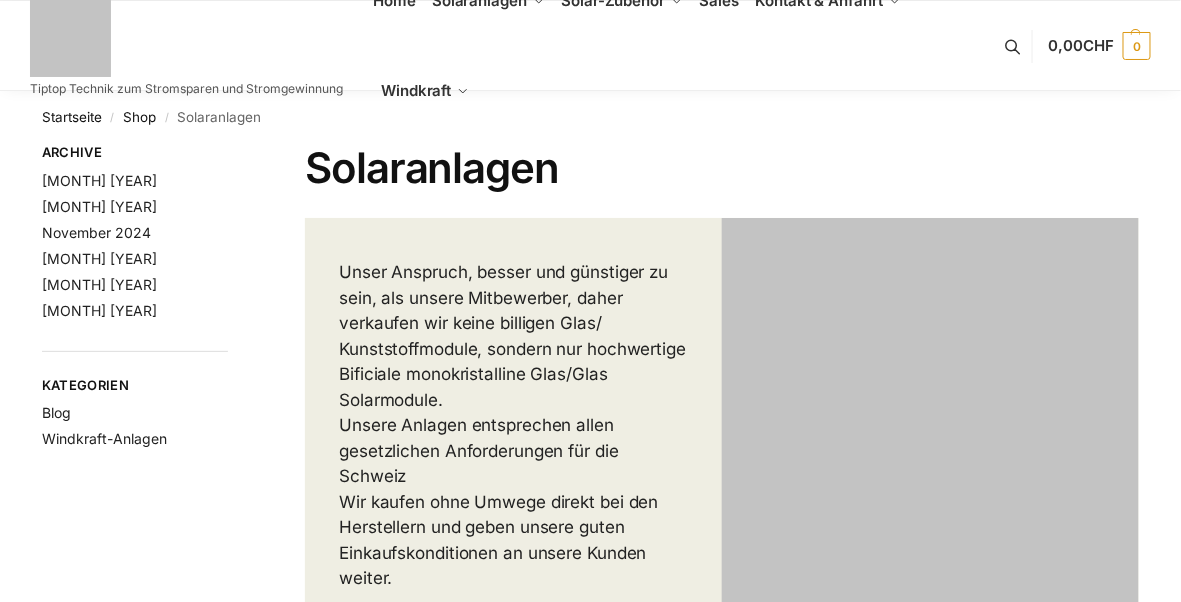 click on "Solaranlagen" at bounding box center (479, 0) 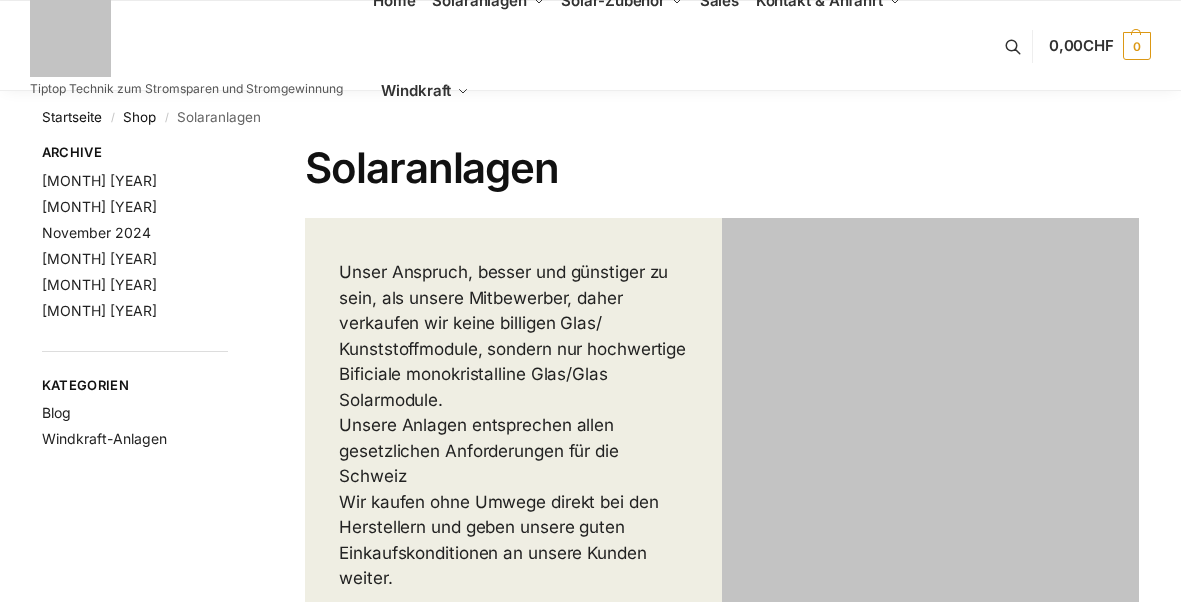 scroll, scrollTop: 0, scrollLeft: 0, axis: both 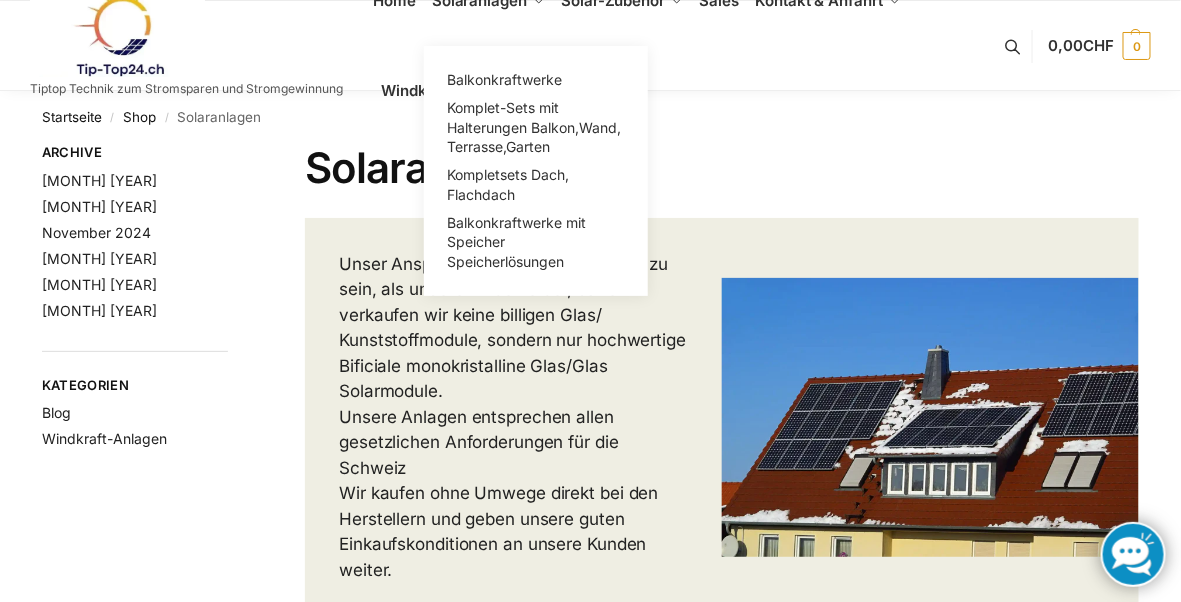 click on "Solaranlagen" at bounding box center [479, 0] 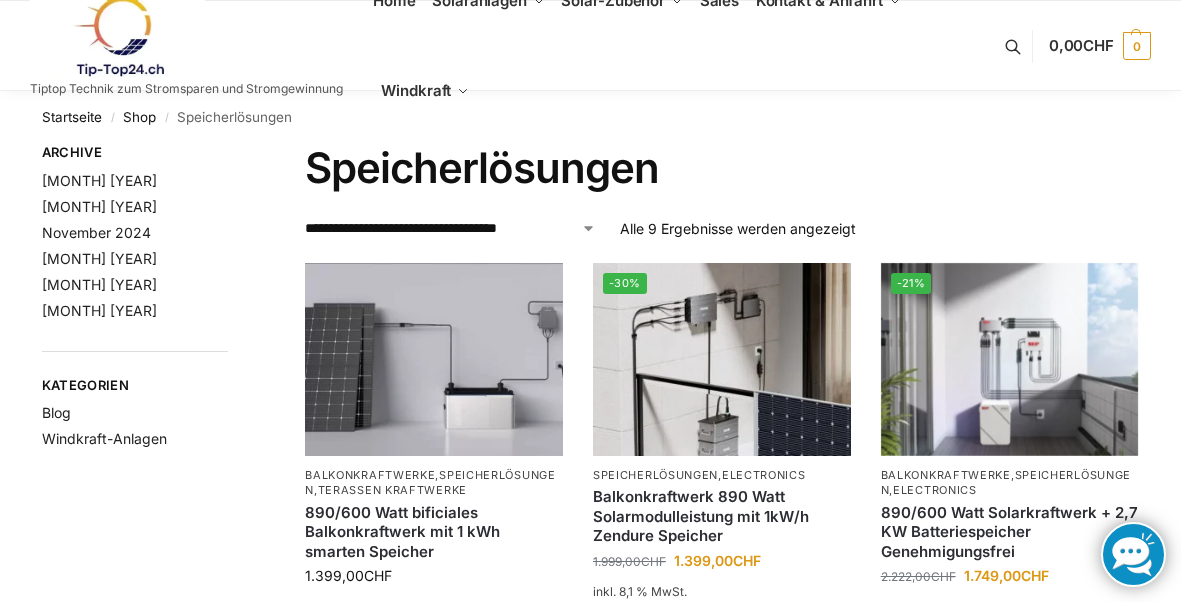scroll, scrollTop: 0, scrollLeft: 0, axis: both 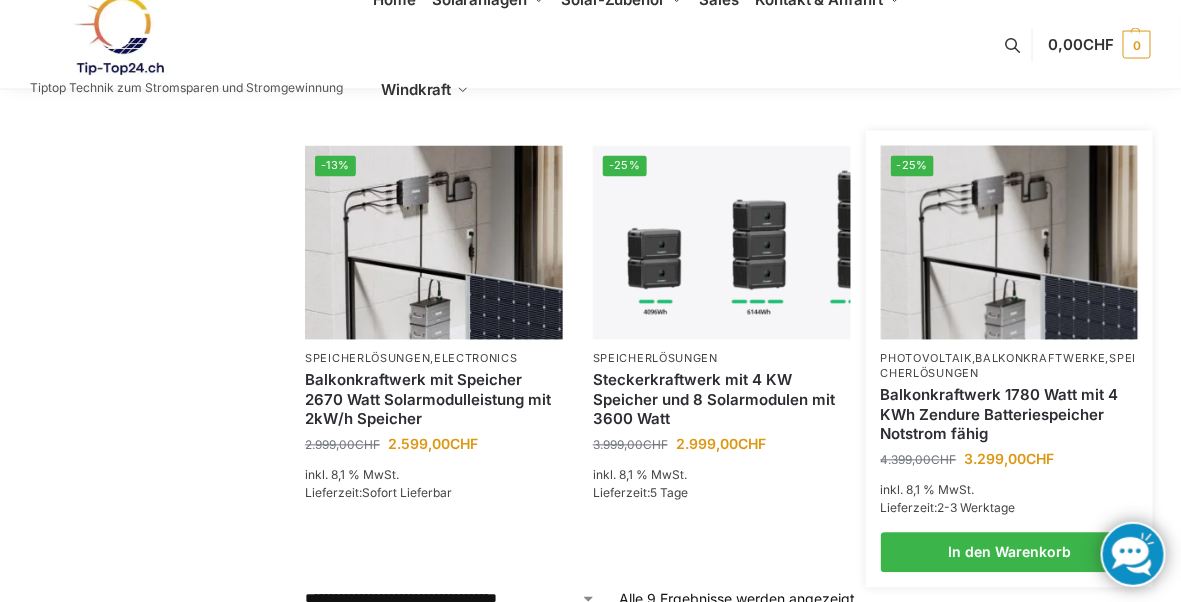 click on "Balkonkraftwerk 1780 Watt mit 4 KWh Zendure Batteriespeicher Notstrom fähig" at bounding box center (1010, 415) 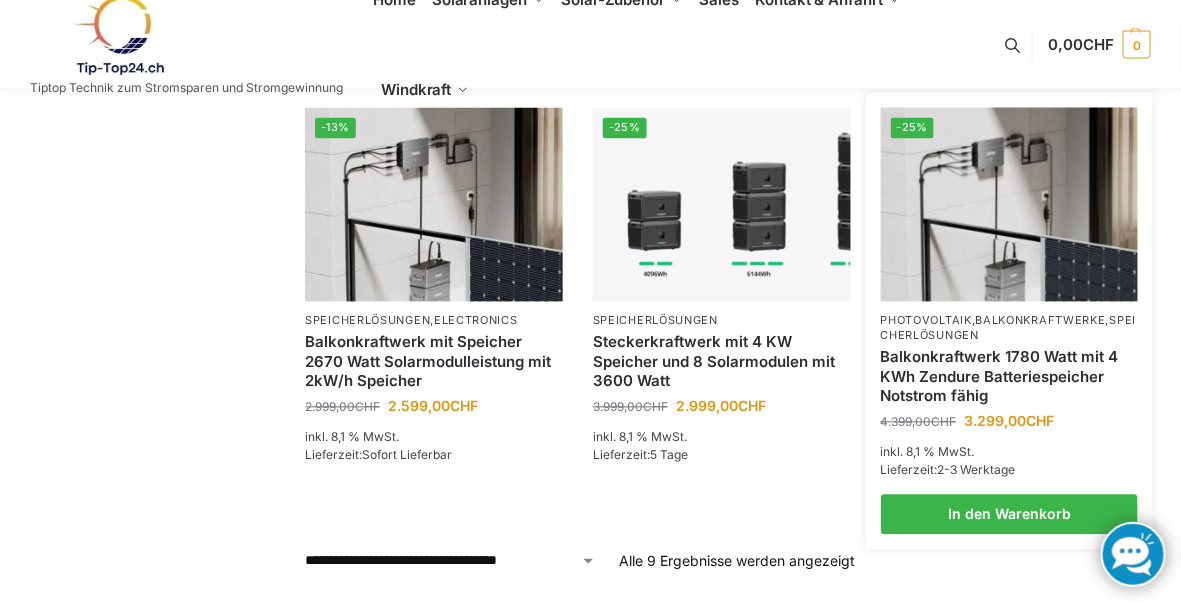 scroll, scrollTop: 1018, scrollLeft: 0, axis: vertical 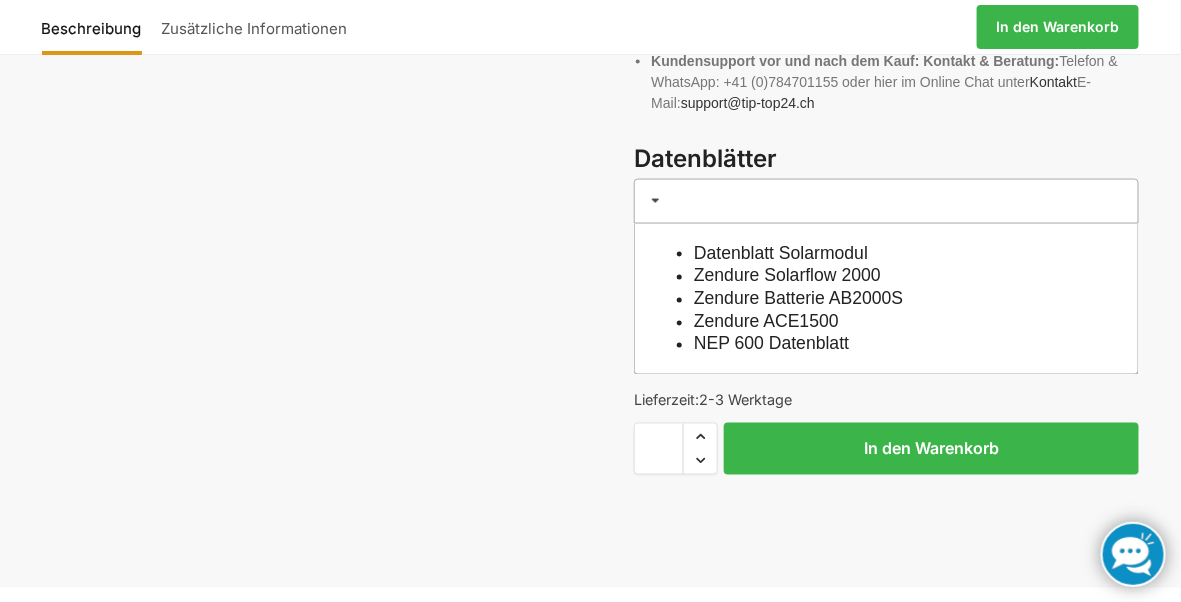 click on "Zendure Batterie AB2000S" at bounding box center (798, 299) 